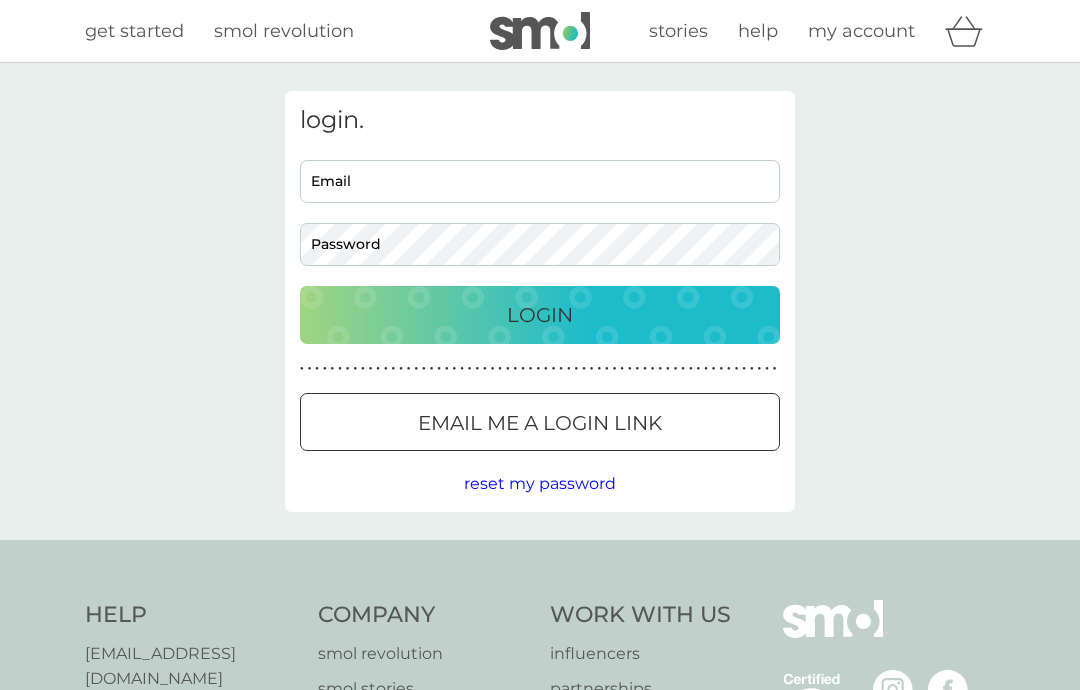 scroll, scrollTop: 0, scrollLeft: 0, axis: both 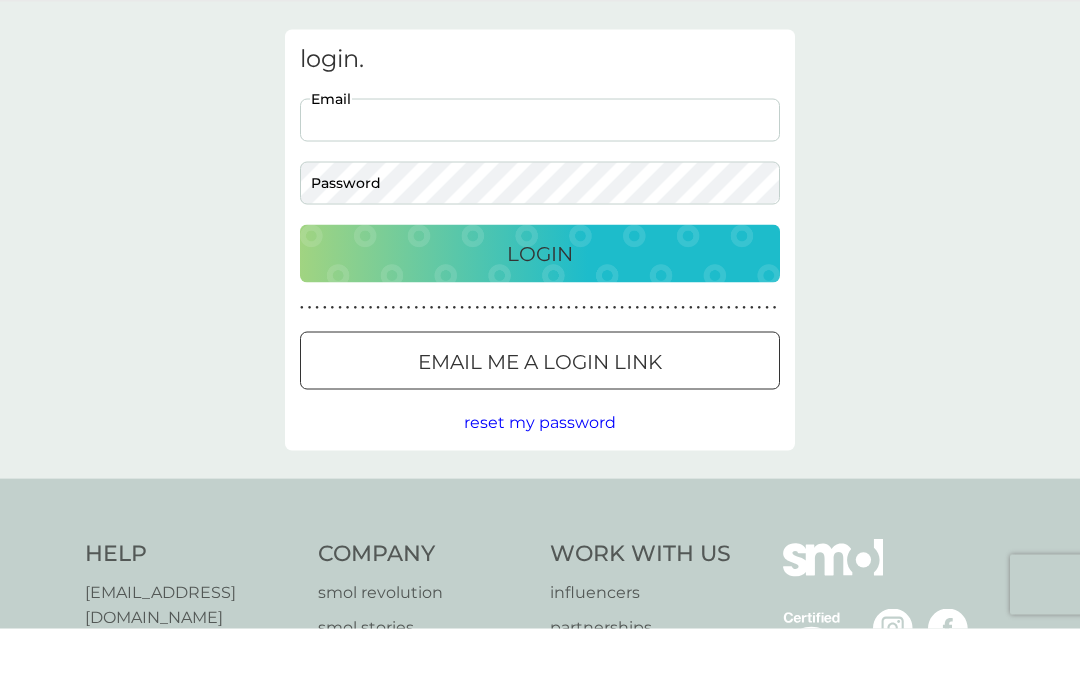 type on "lindamcduffie@hotmail.com" 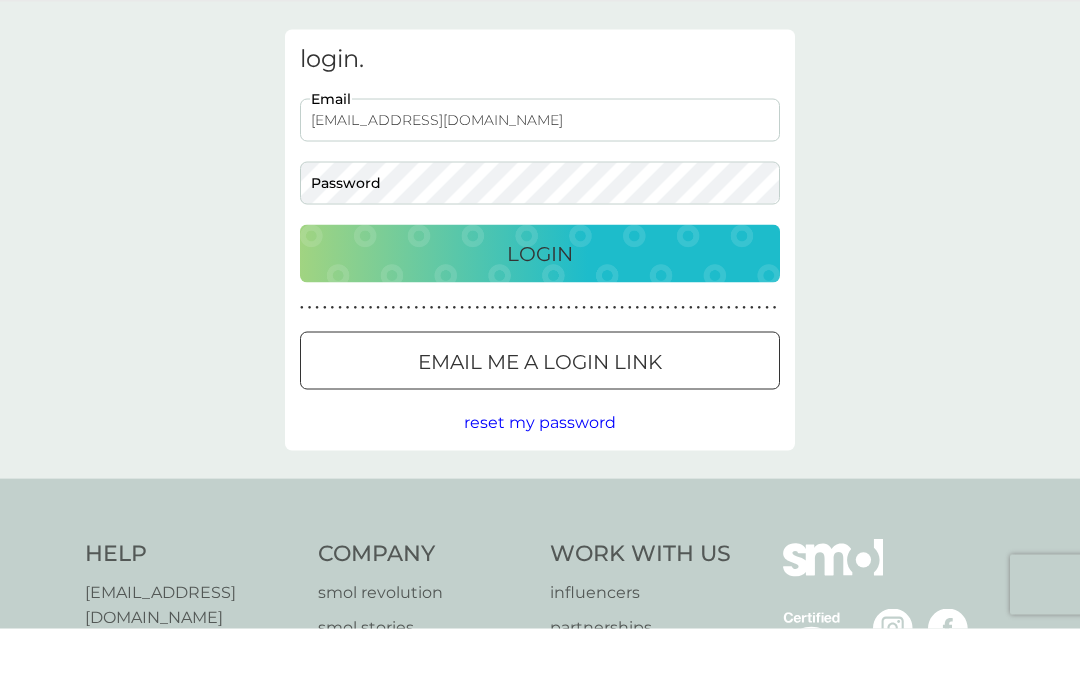 scroll, scrollTop: 62, scrollLeft: 0, axis: vertical 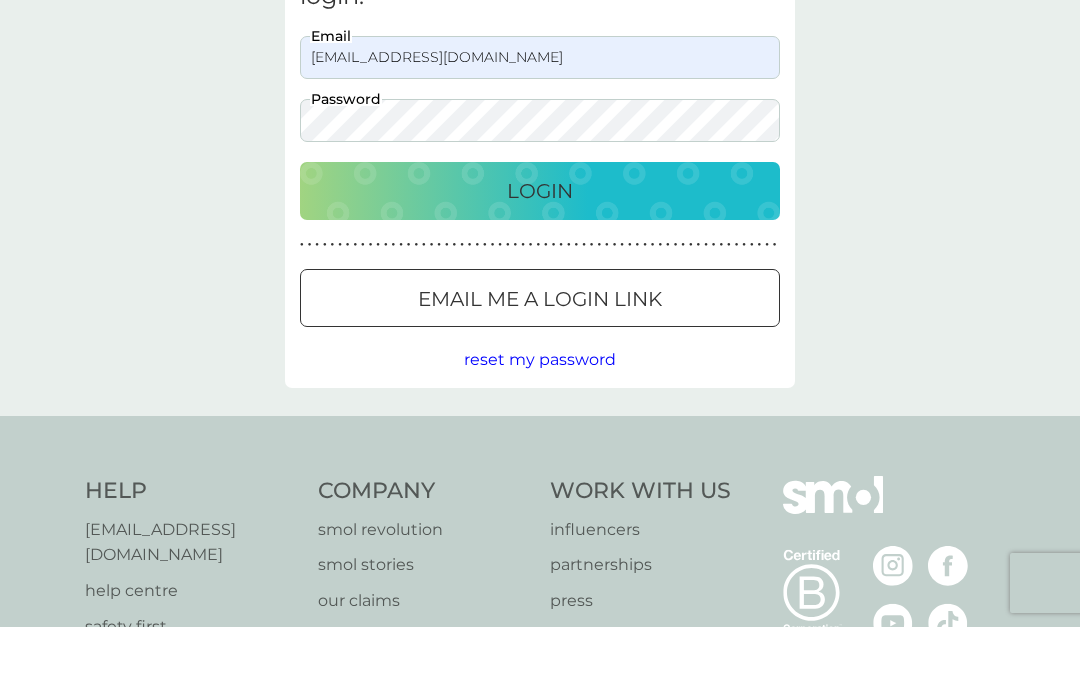 click on "Login" at bounding box center [540, 254] 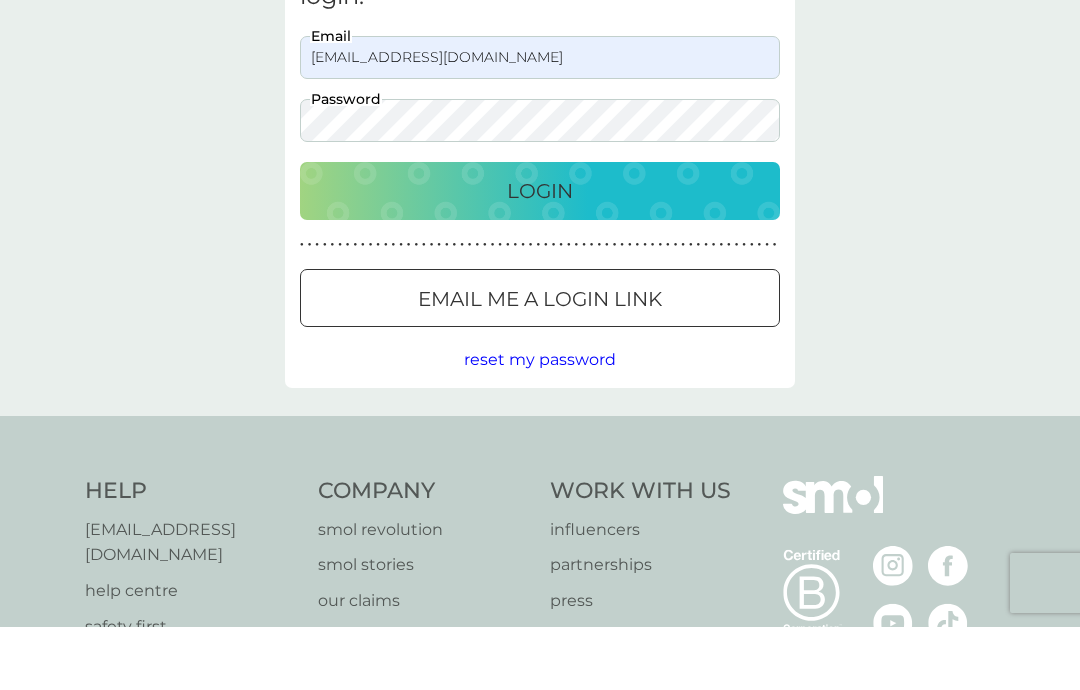 scroll, scrollTop: 125, scrollLeft: 0, axis: vertical 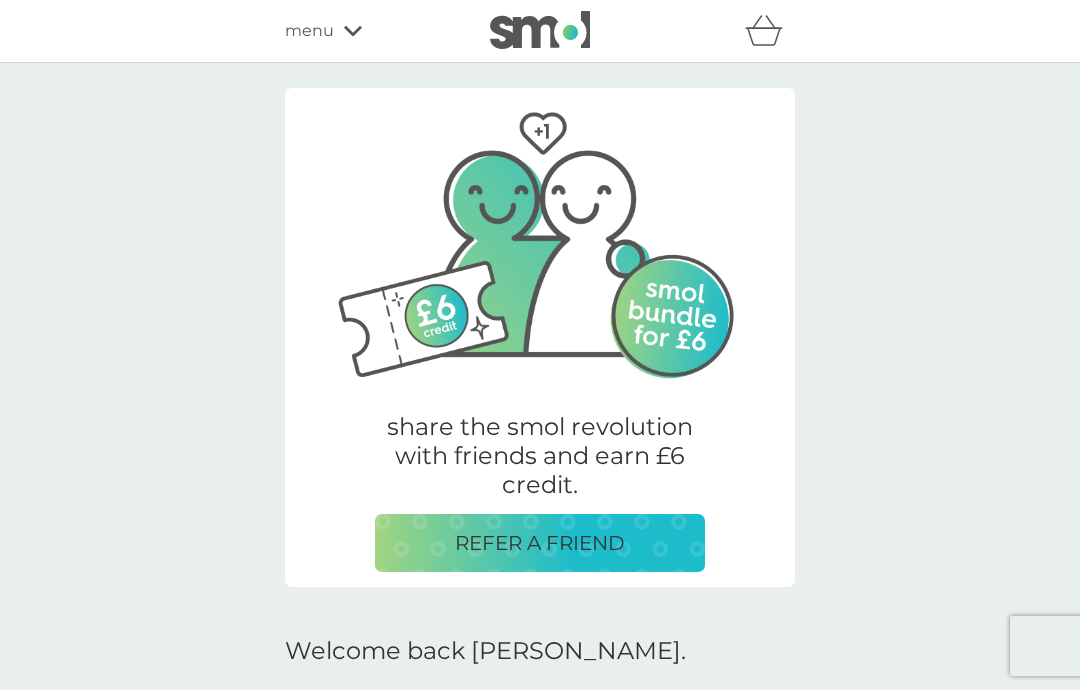 click on "REFER A FRIEND" at bounding box center (540, 543) 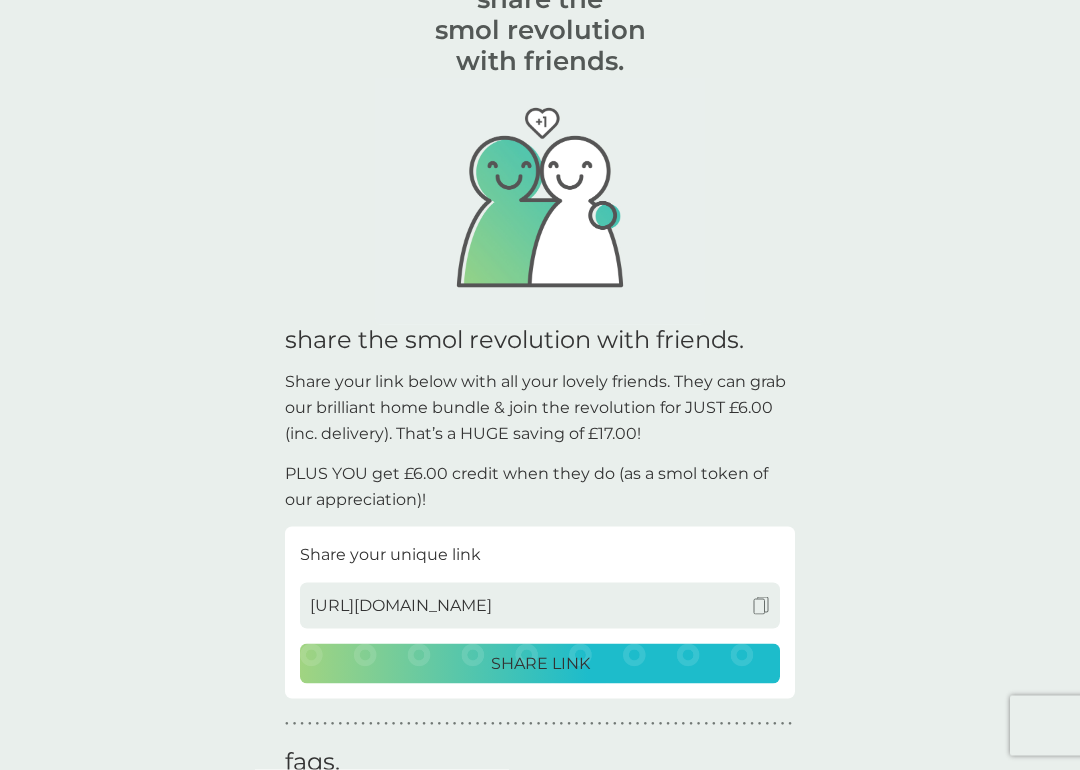 scroll, scrollTop: 110, scrollLeft: 0, axis: vertical 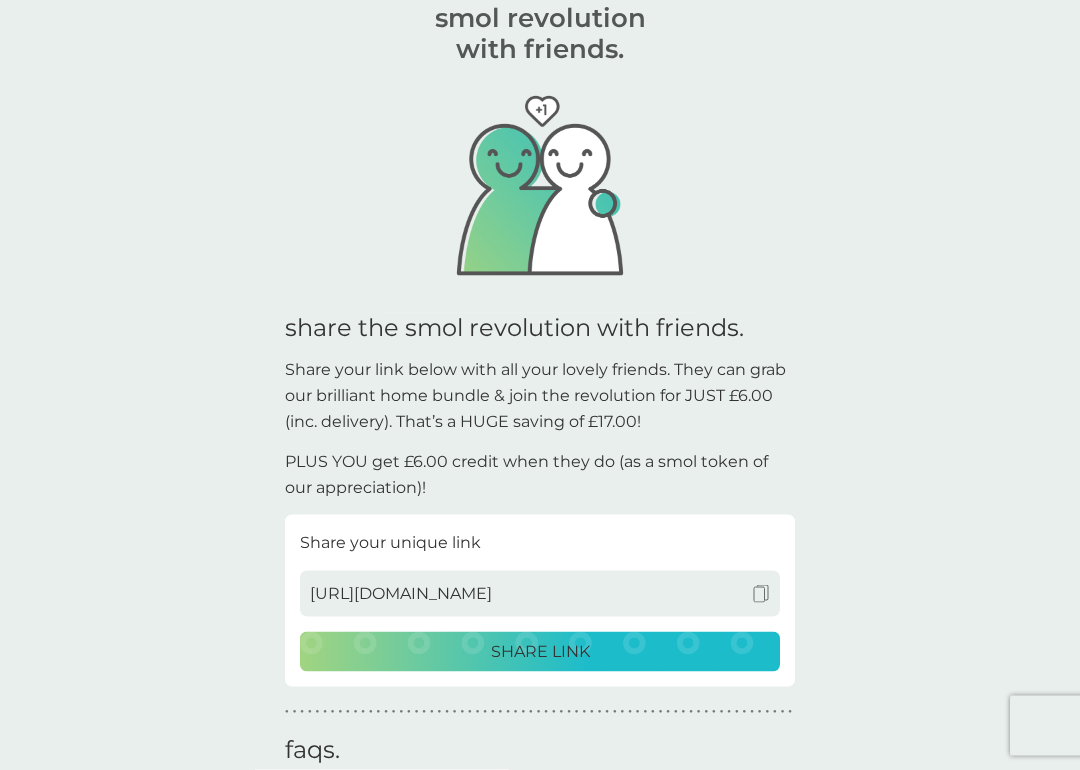 click on "SHARE LINK" at bounding box center [540, 652] 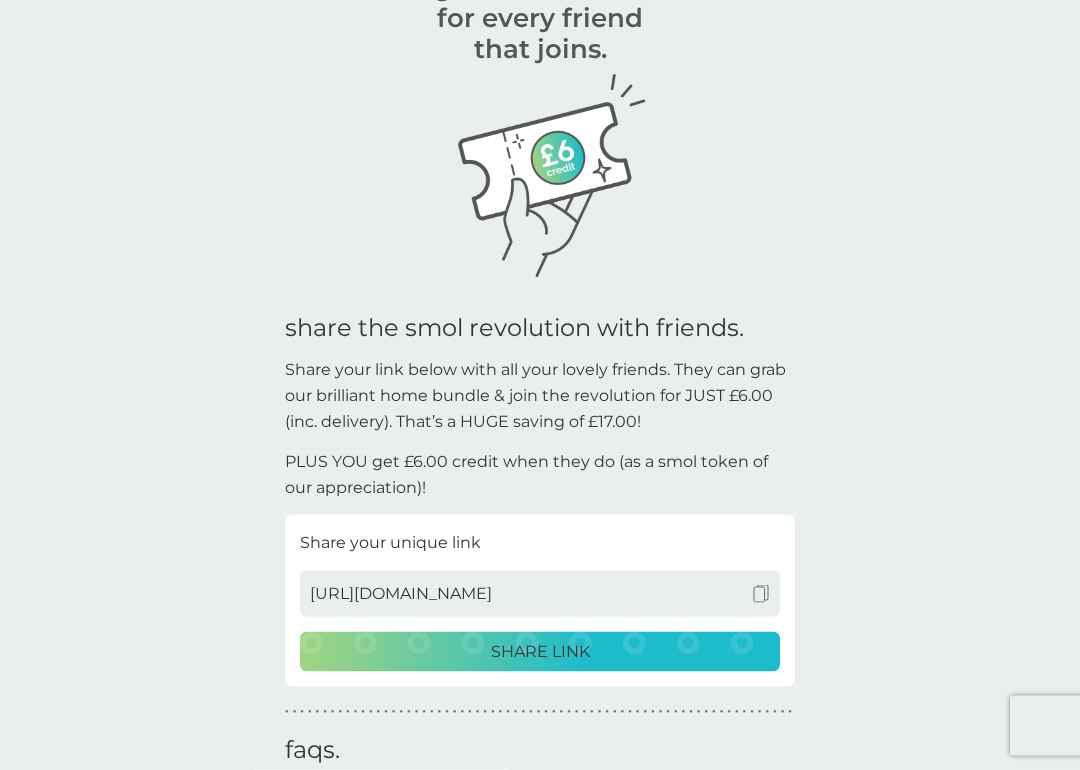 click on "SHARE LINK" at bounding box center [540, 652] 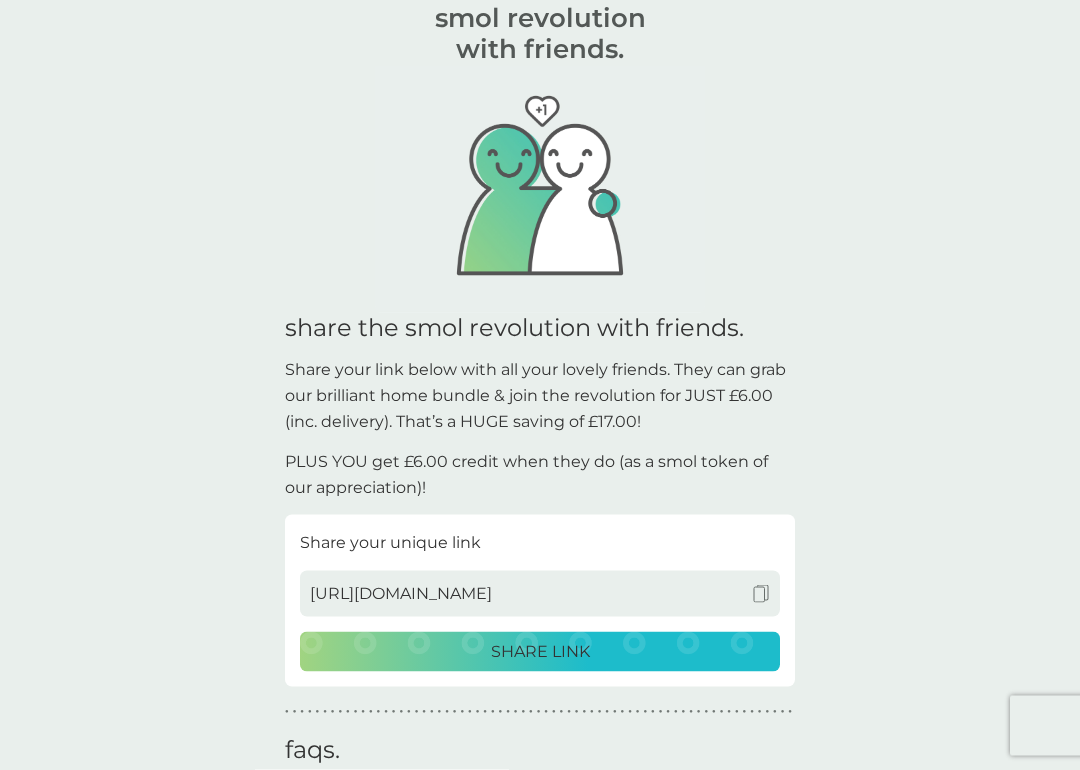 click on "SHARE LINK" at bounding box center [540, 652] 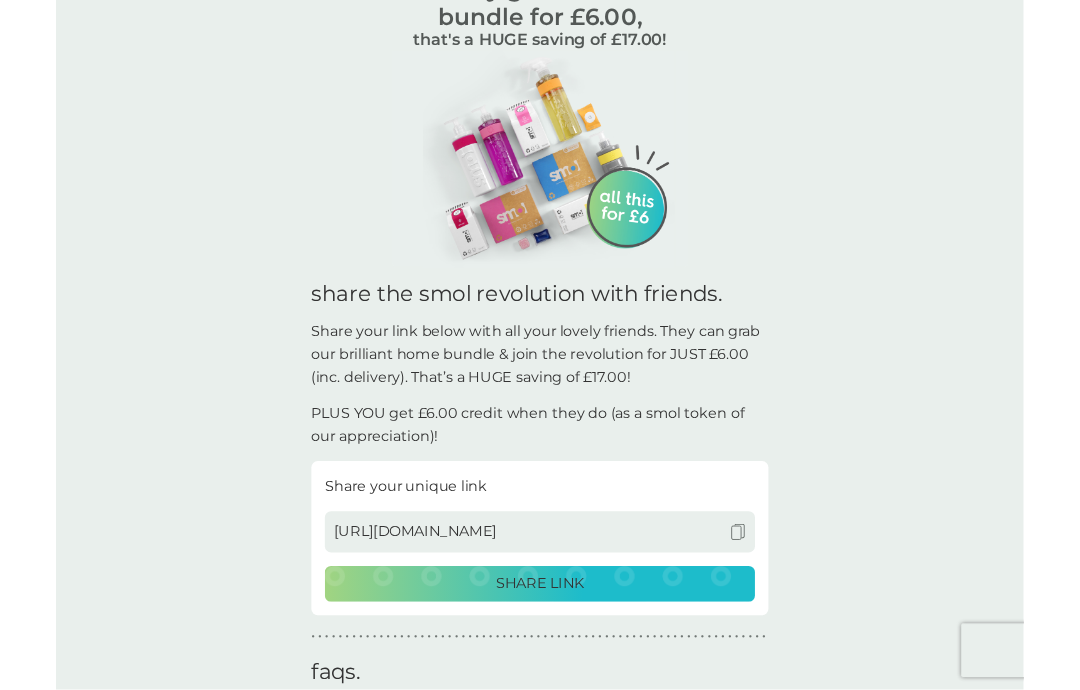 scroll, scrollTop: 0, scrollLeft: 0, axis: both 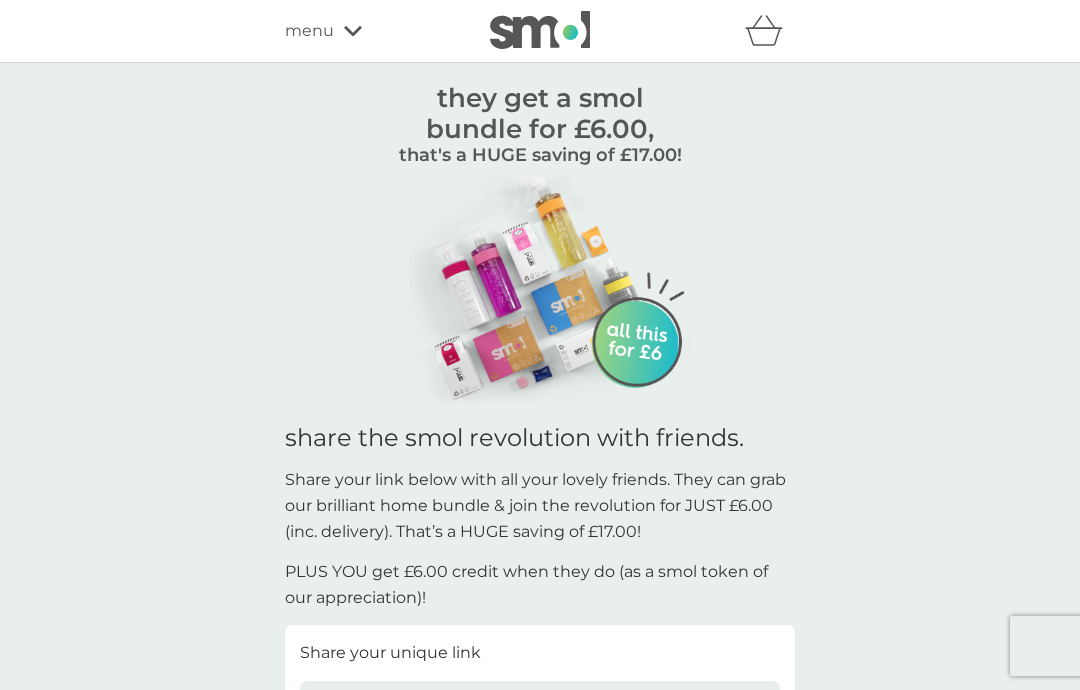 click 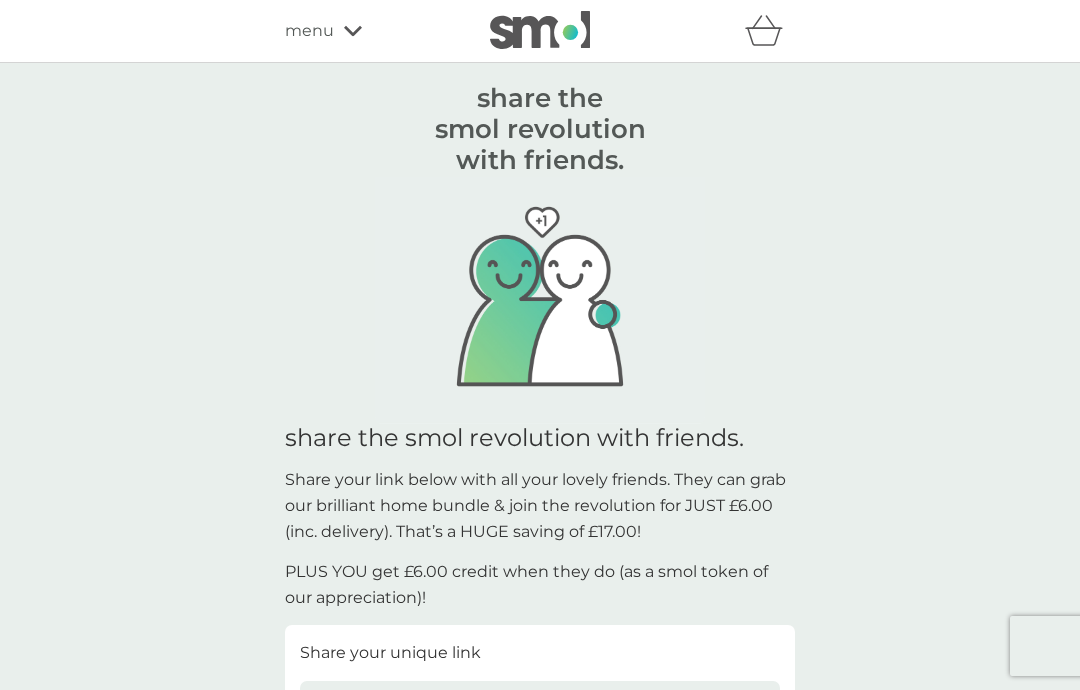 click at bounding box center (770, 31) 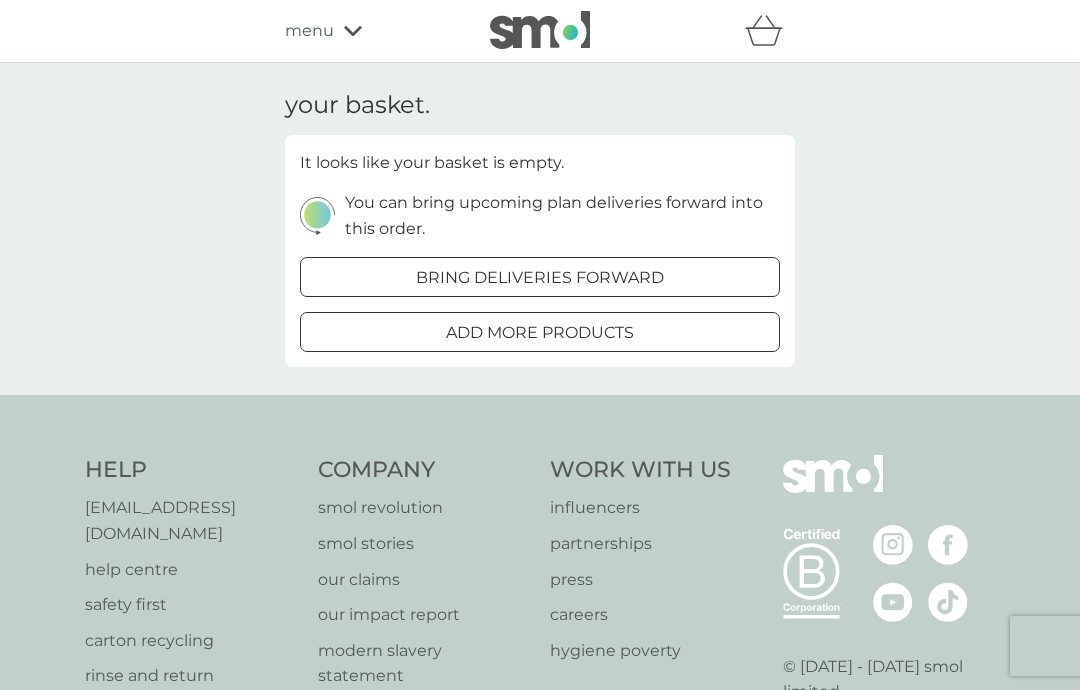 click on "bring deliveries forward" at bounding box center [540, 278] 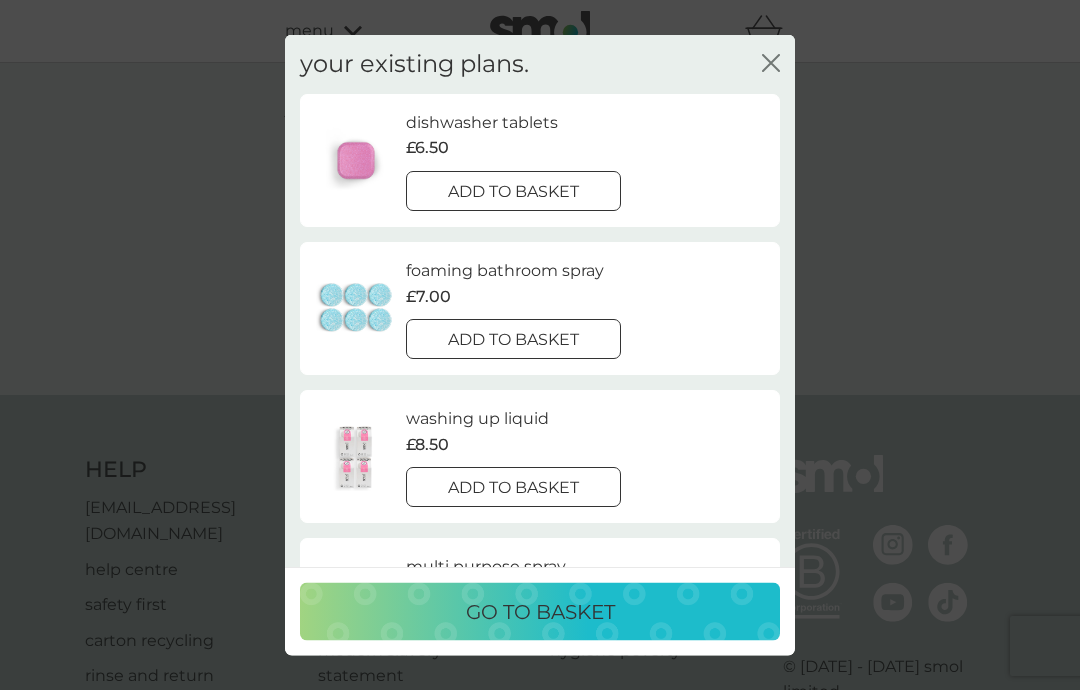 click on "add to basket" at bounding box center [513, 488] 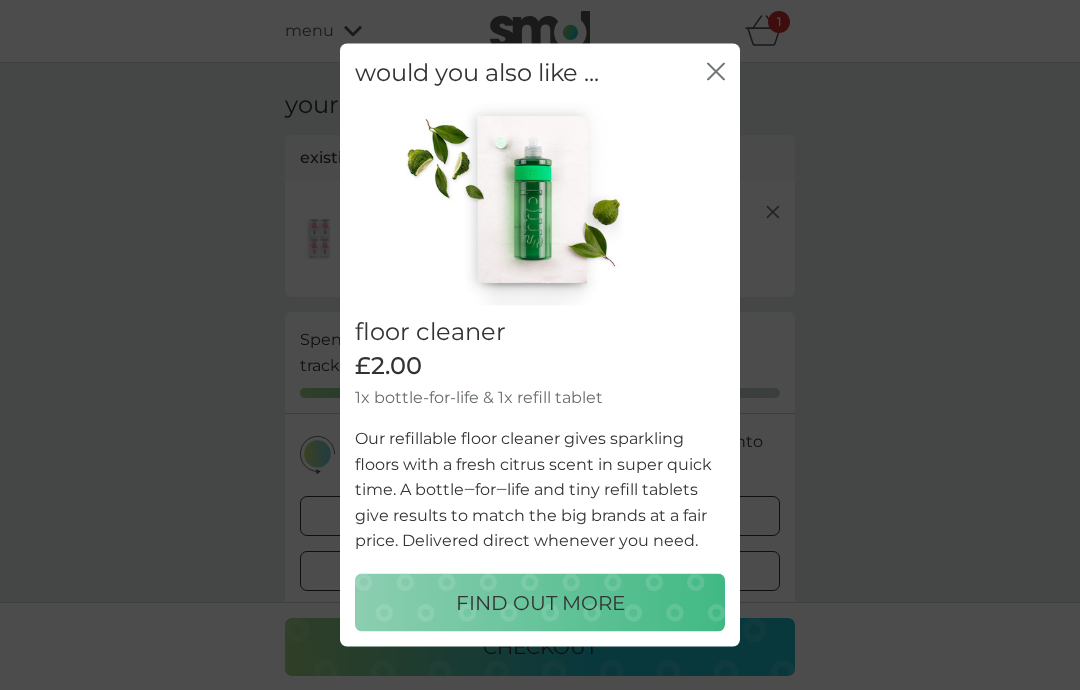 click on "FIND OUT MORE" at bounding box center [540, 602] 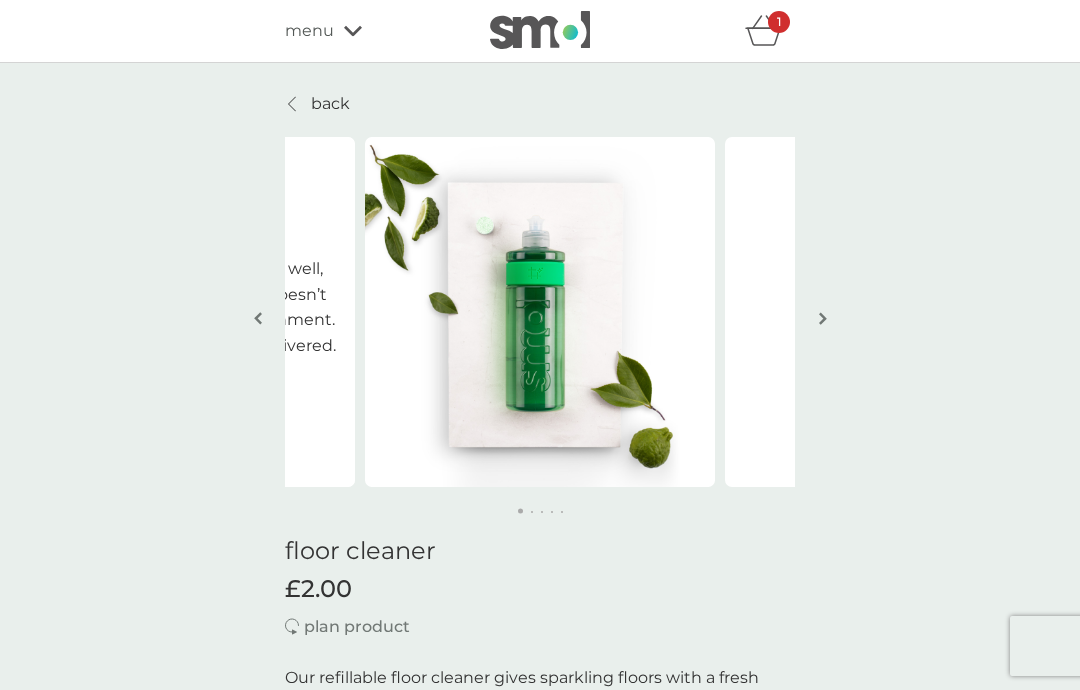 click at bounding box center [823, 318] 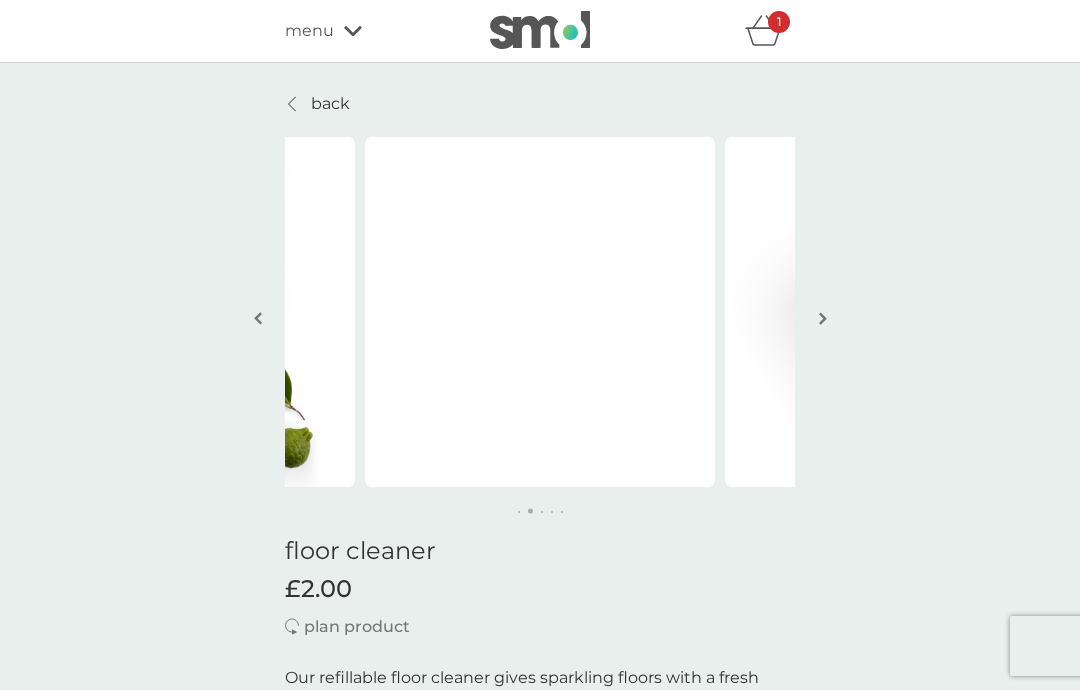 click at bounding box center (823, 318) 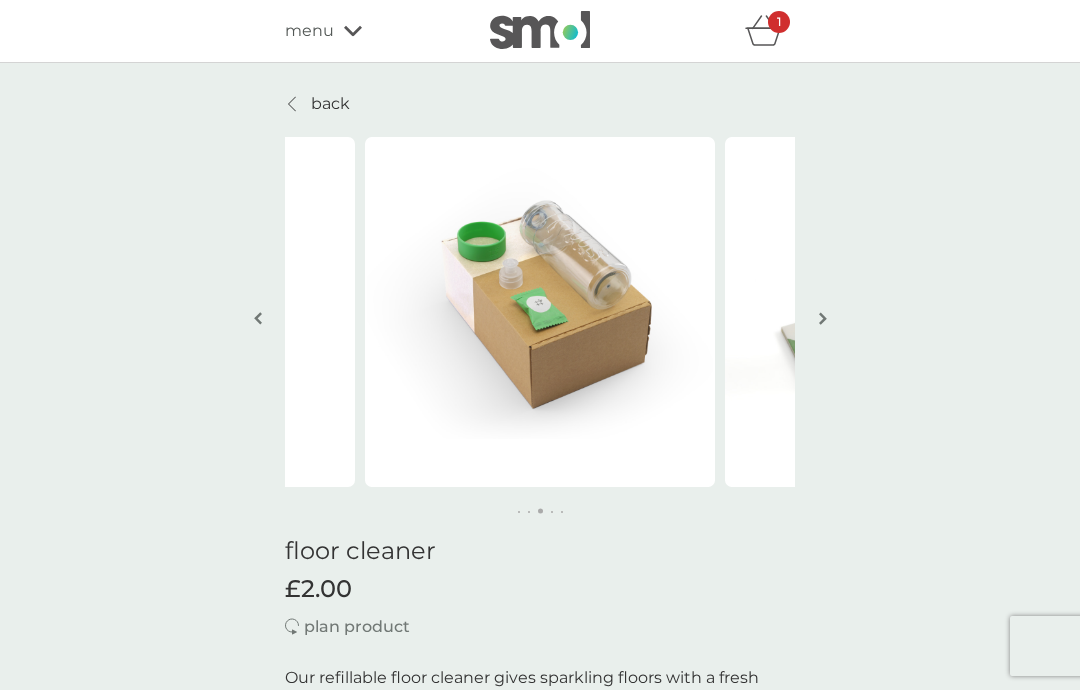 click at bounding box center (823, 318) 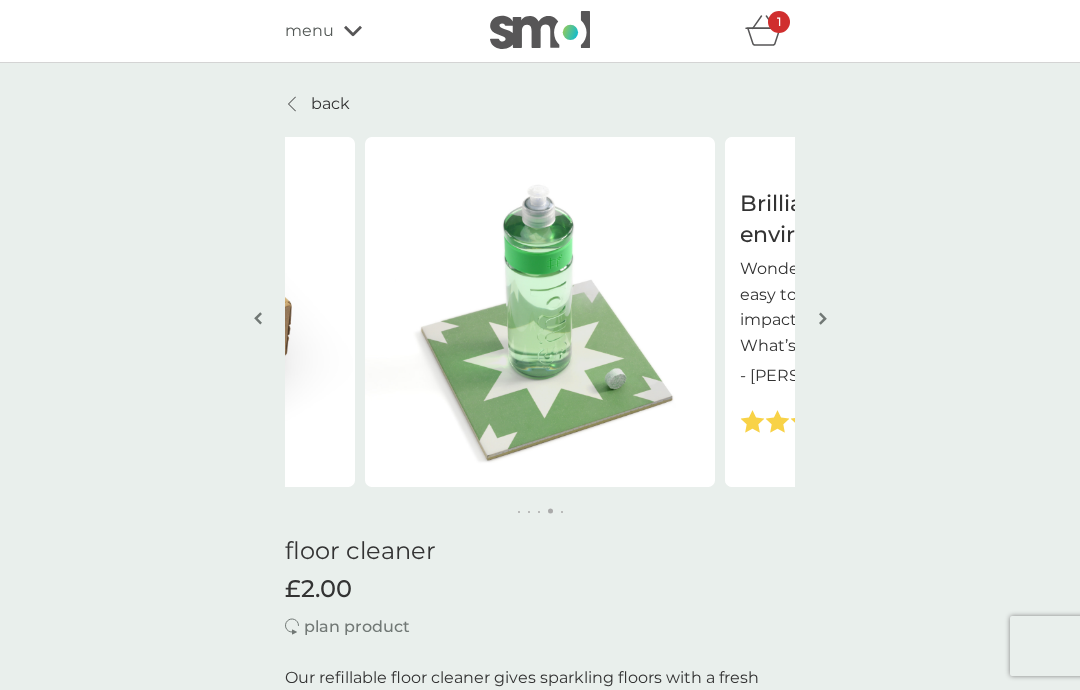 click at bounding box center [822, 320] 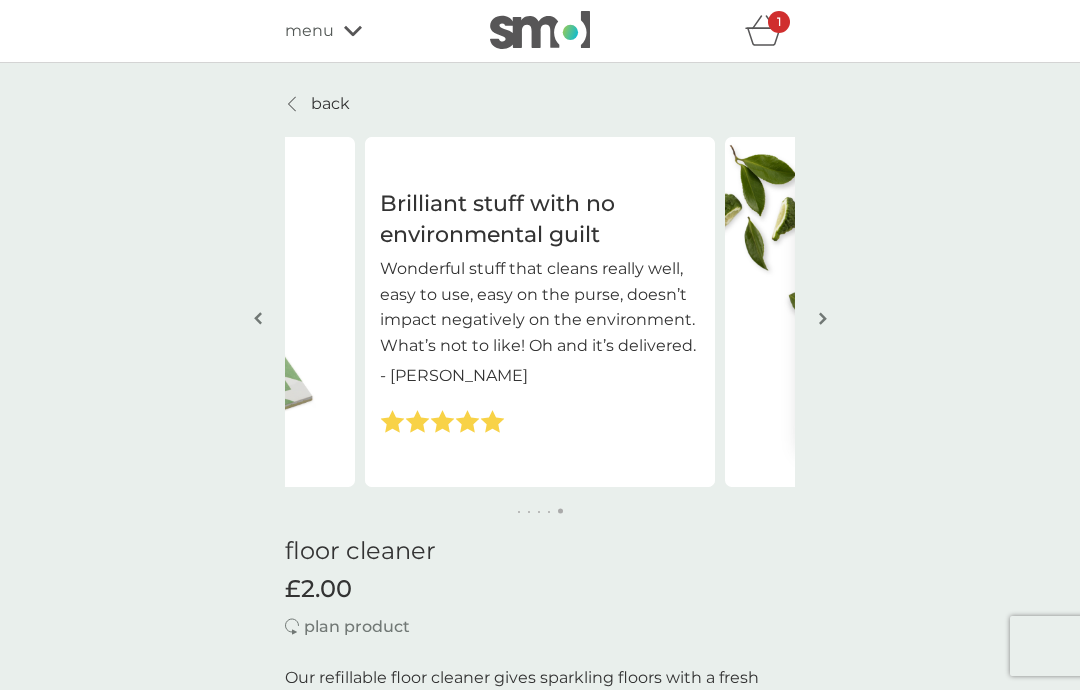 click at bounding box center (823, 318) 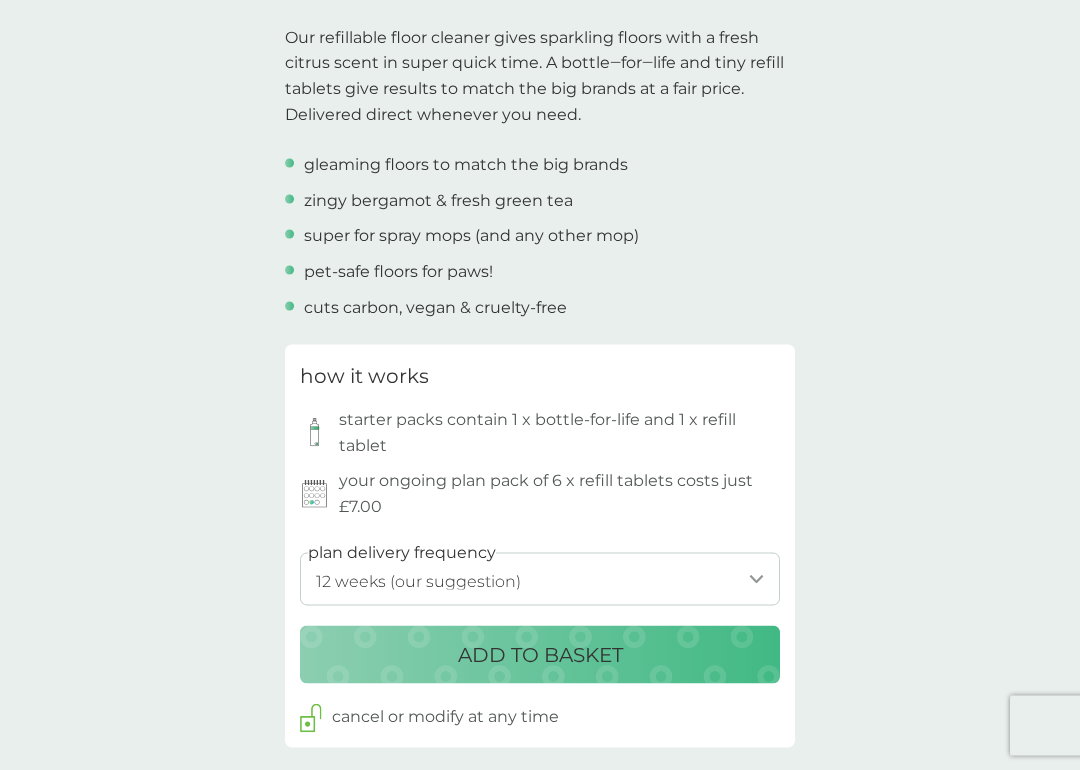 scroll, scrollTop: 641, scrollLeft: 0, axis: vertical 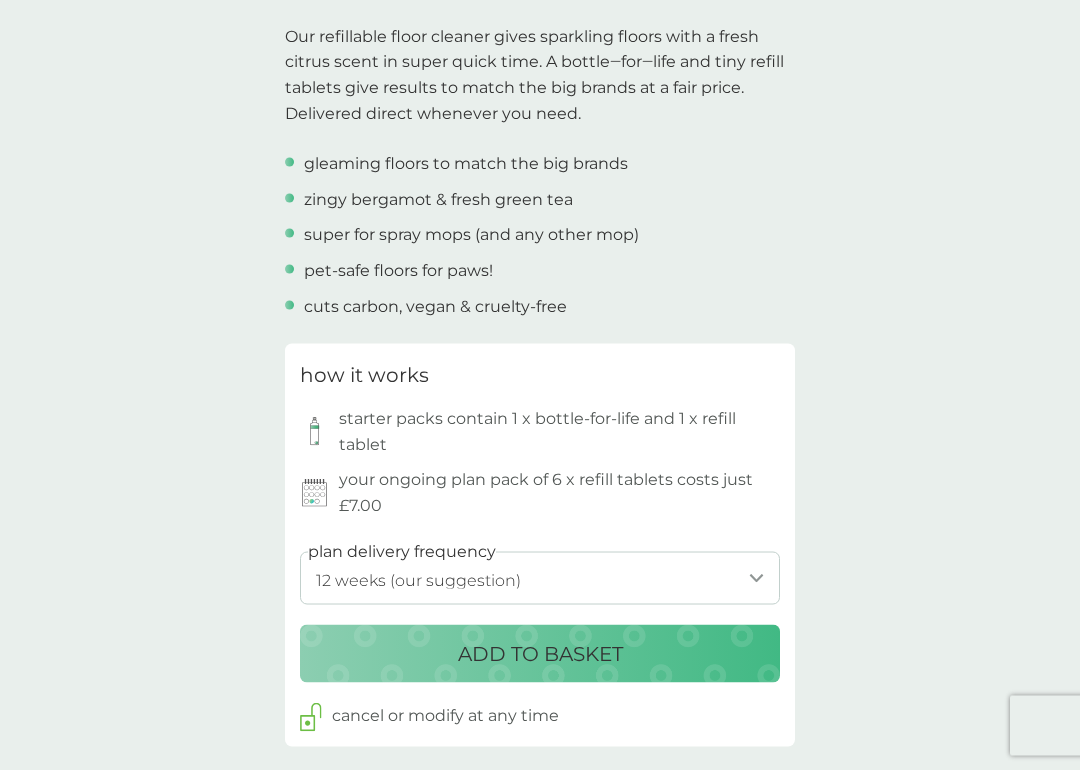 click on "ADD TO BASKET" at bounding box center [540, 654] 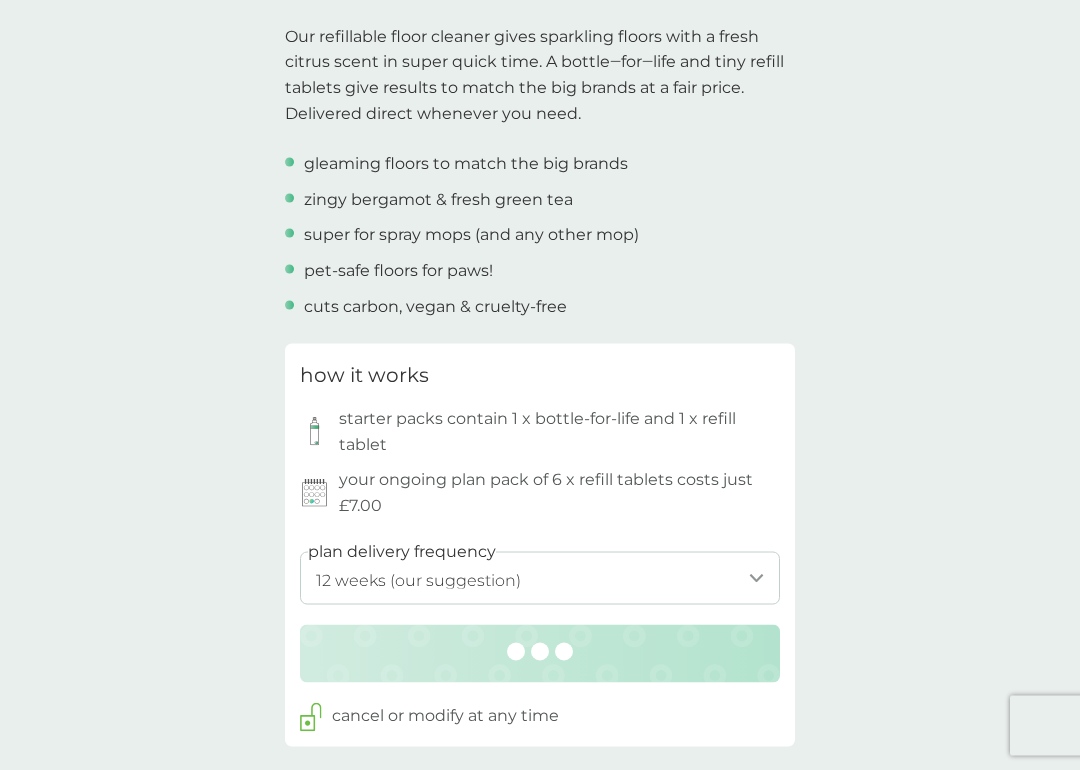 scroll, scrollTop: 642, scrollLeft: 0, axis: vertical 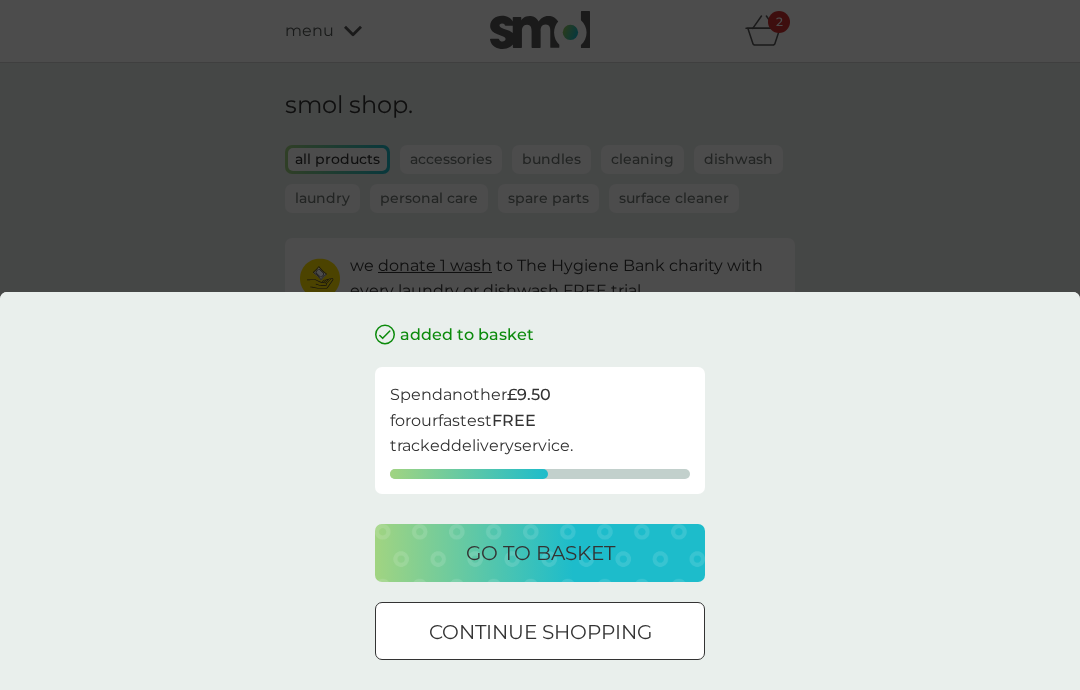 click on "go to basket" at bounding box center (540, 553) 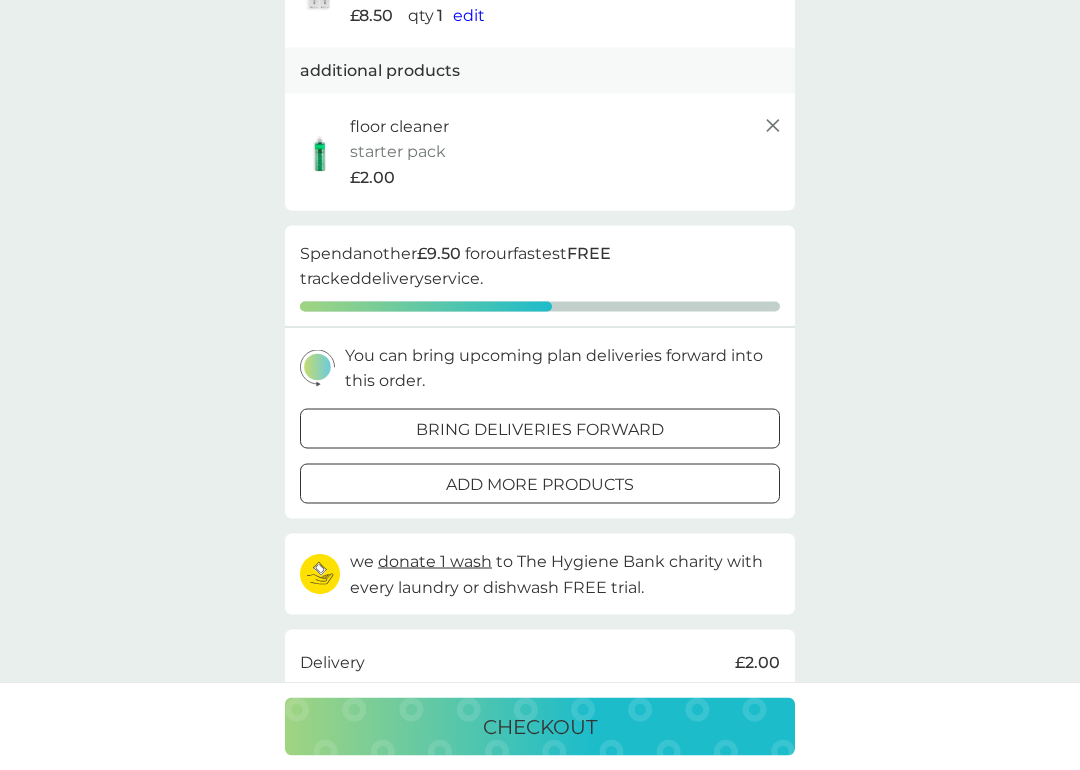 scroll, scrollTop: 250, scrollLeft: 0, axis: vertical 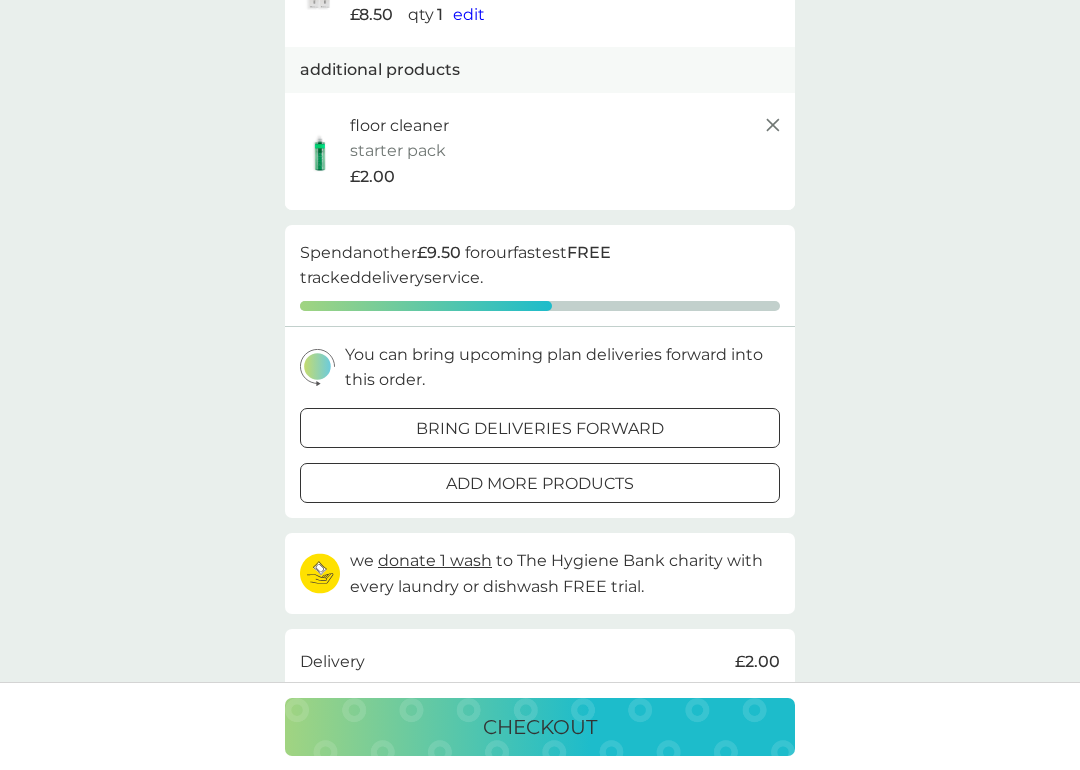 click on "checkout" at bounding box center (540, 727) 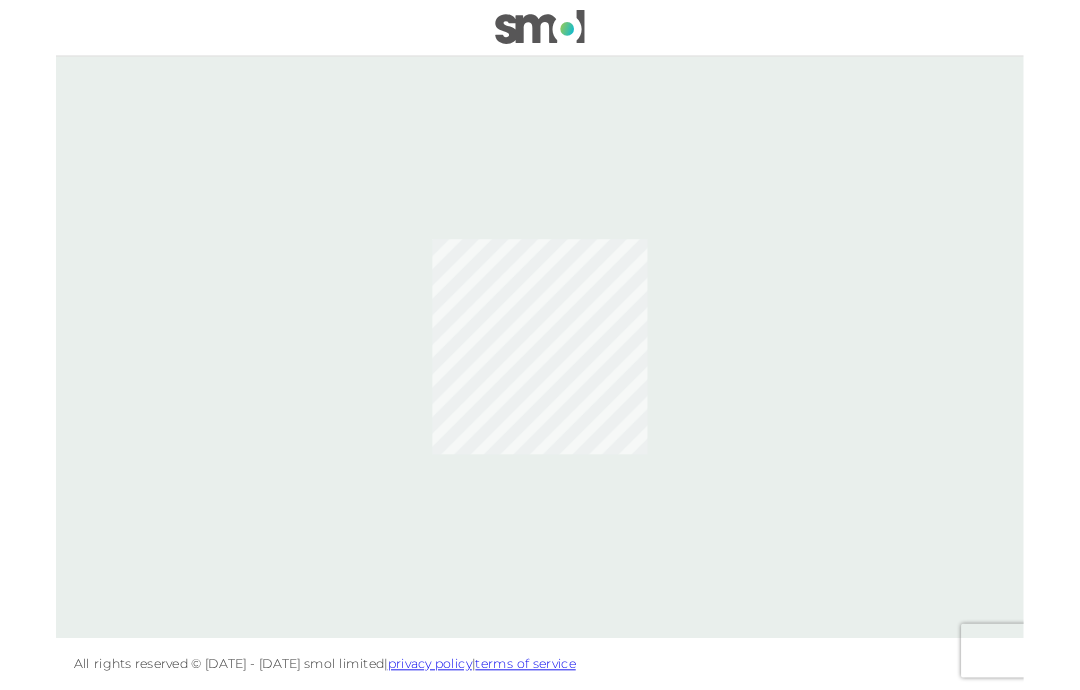 scroll, scrollTop: 0, scrollLeft: 0, axis: both 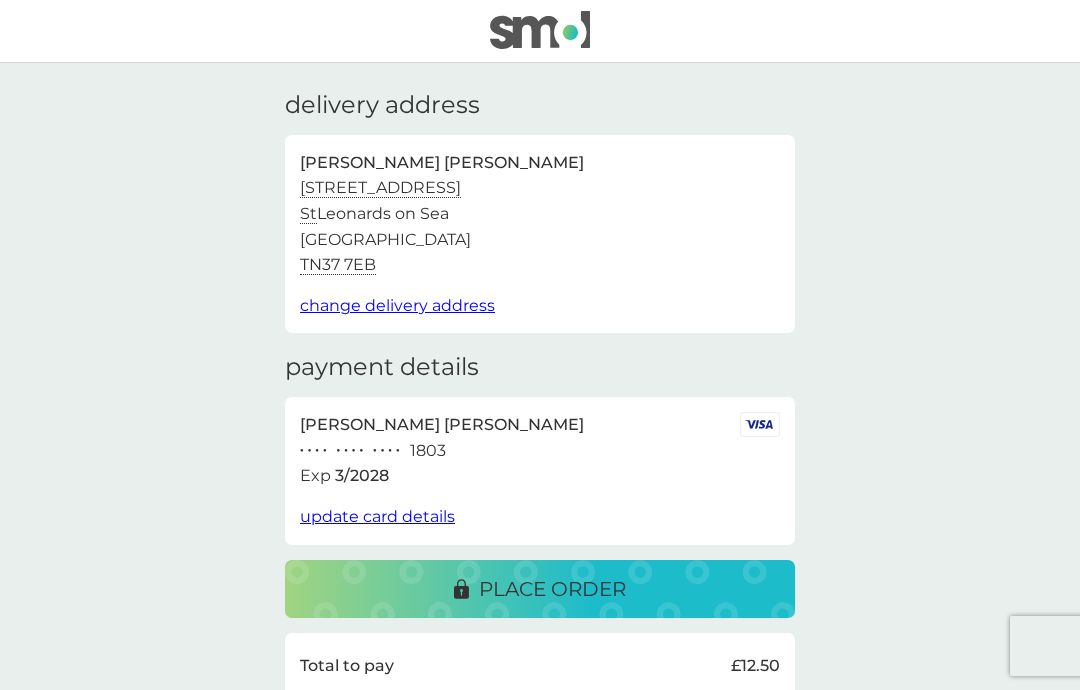 click on "place order" at bounding box center (540, 589) 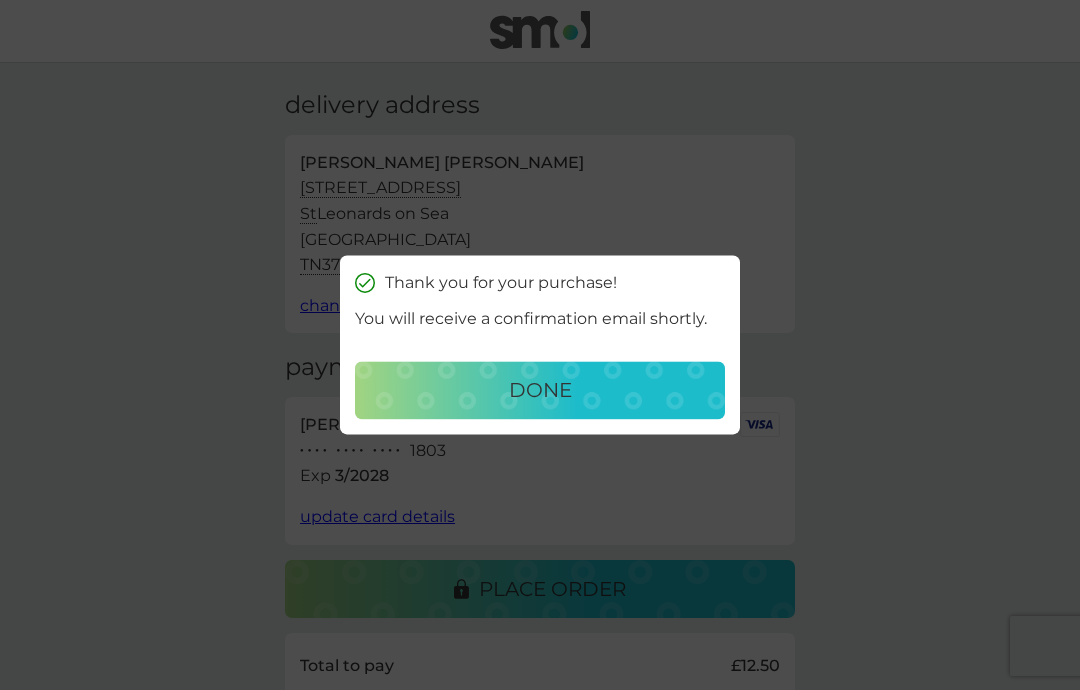 click on "done" at bounding box center [540, 391] 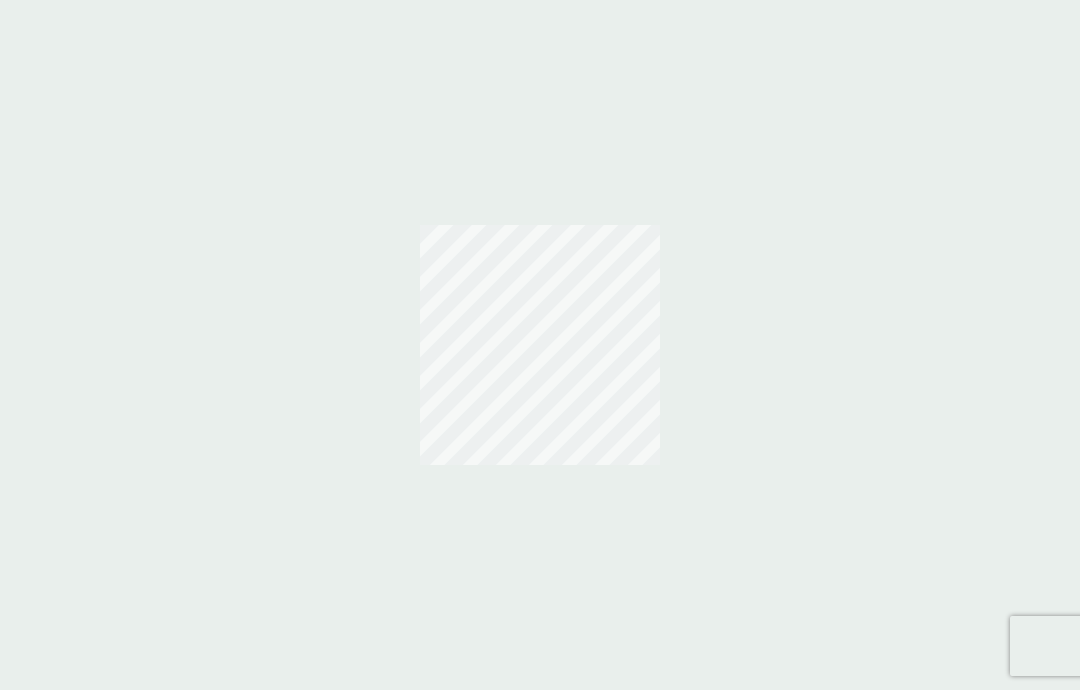 scroll, scrollTop: 0, scrollLeft: 0, axis: both 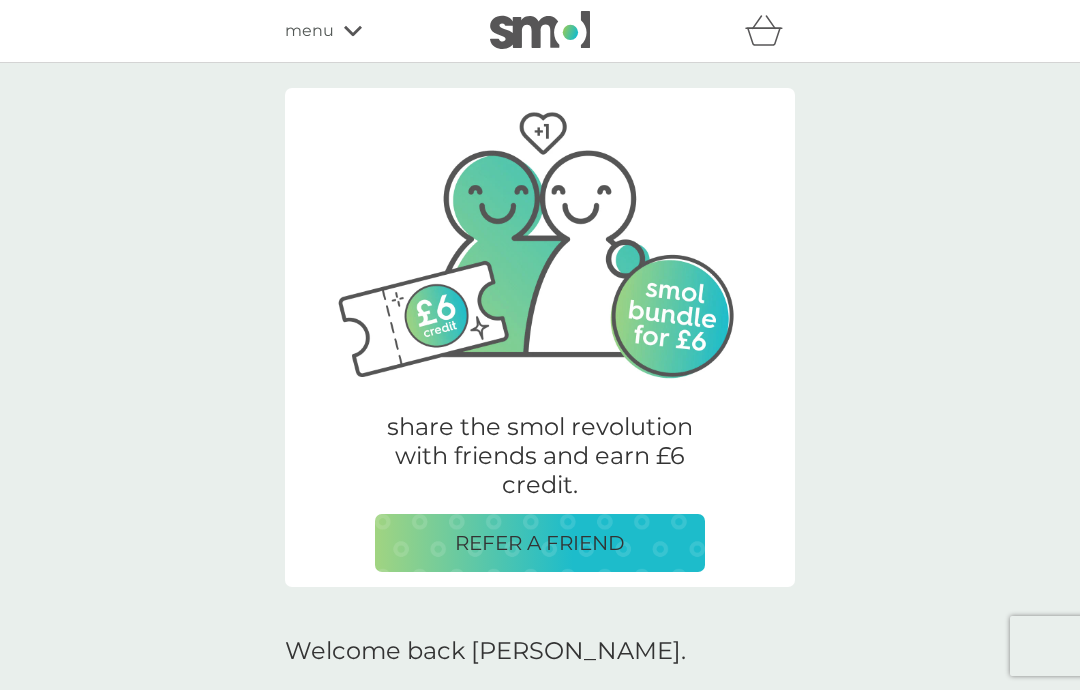 click on "menu" at bounding box center [370, 31] 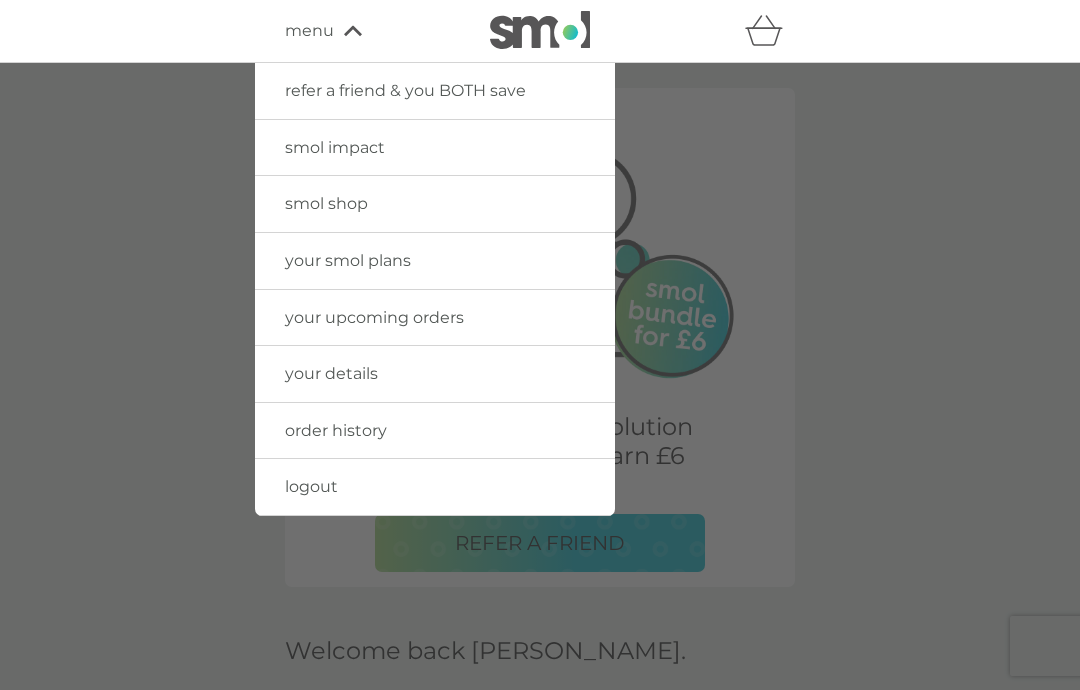 click on "your smol plans" at bounding box center [348, 260] 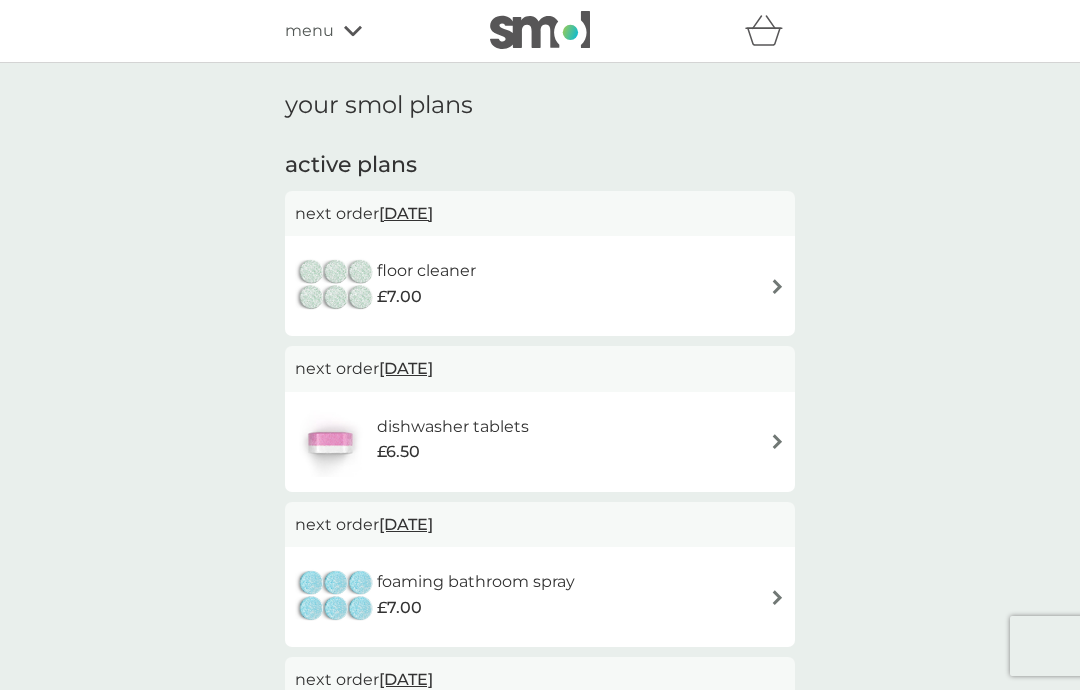 click at bounding box center (777, 286) 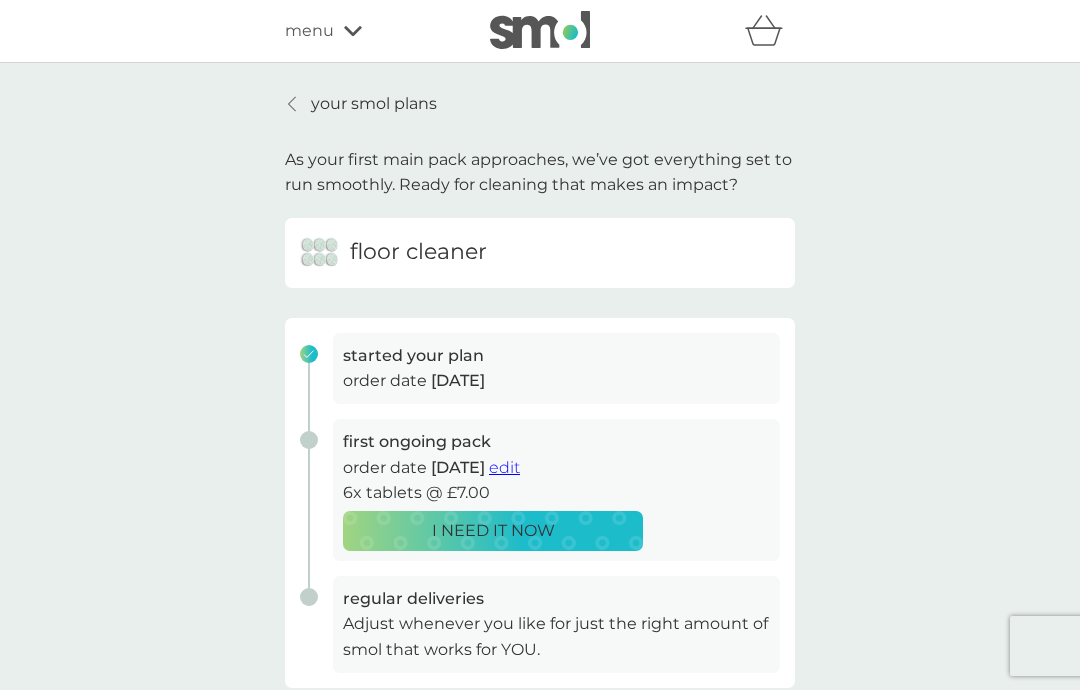 click on "edit" at bounding box center (504, 467) 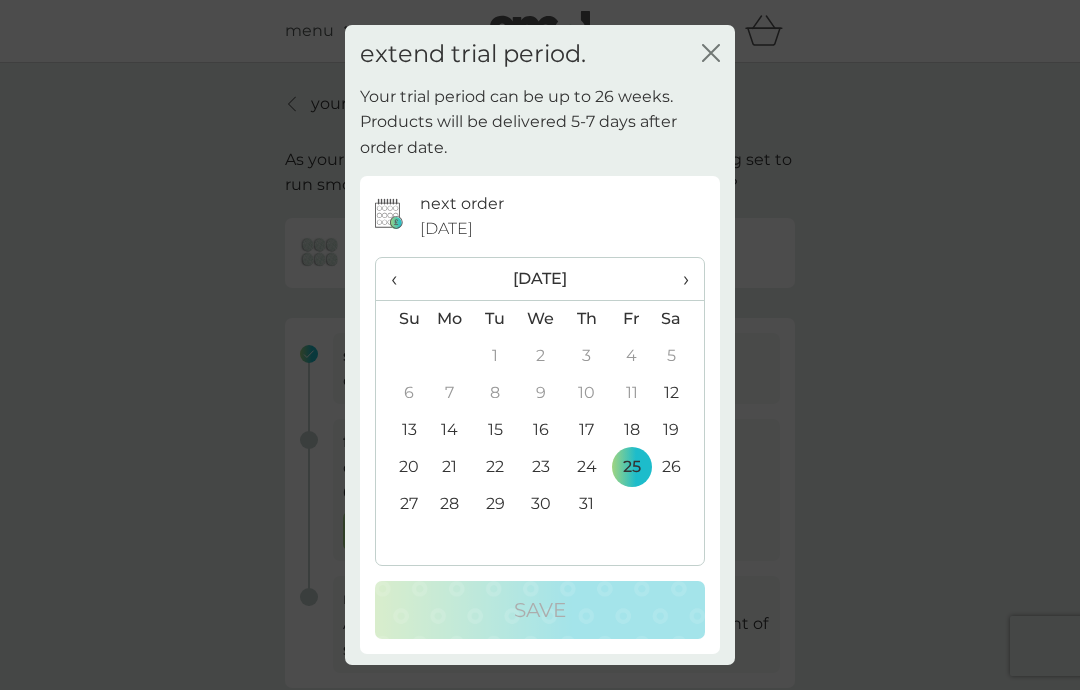 click on "›" at bounding box center [679, 279] 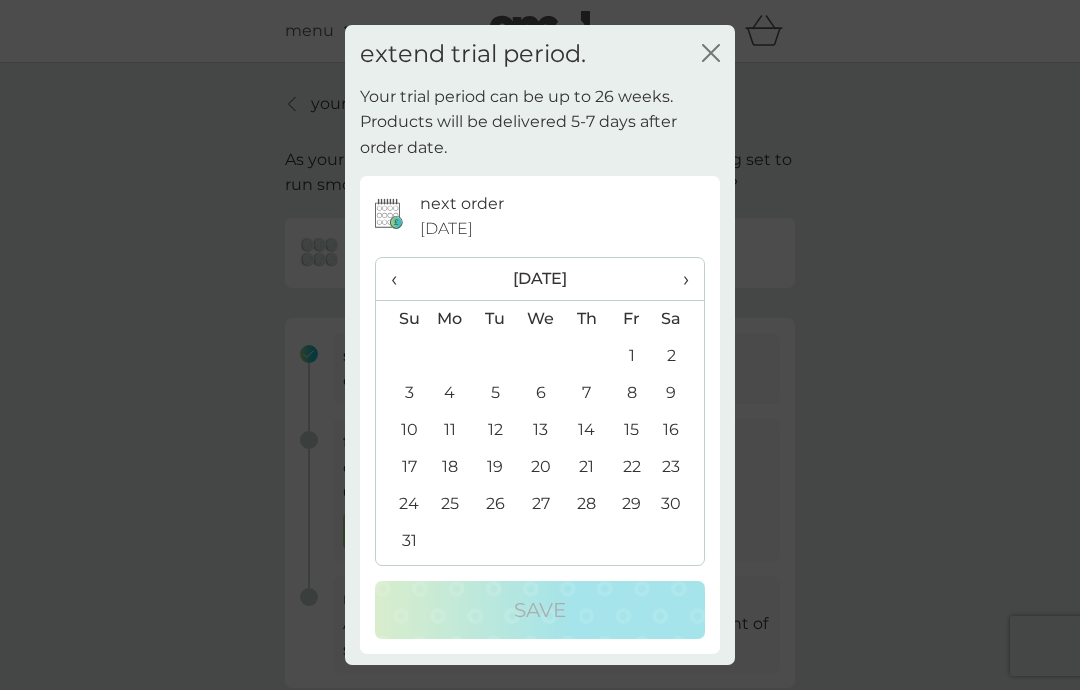 click on "›" at bounding box center (679, 279) 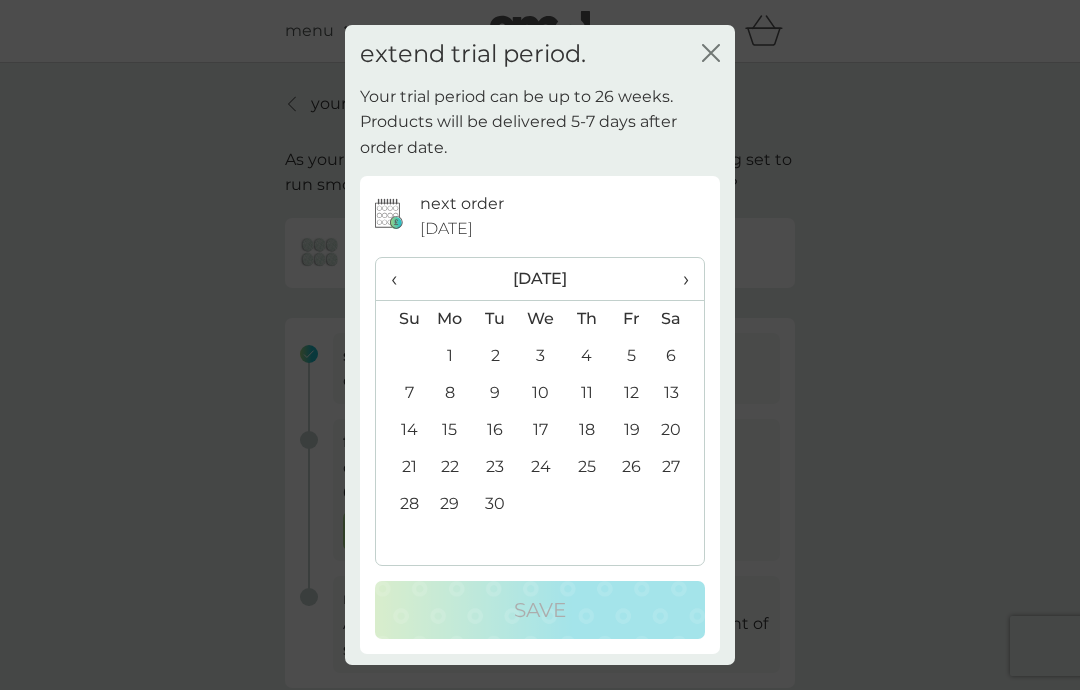 click on "1" at bounding box center [450, 356] 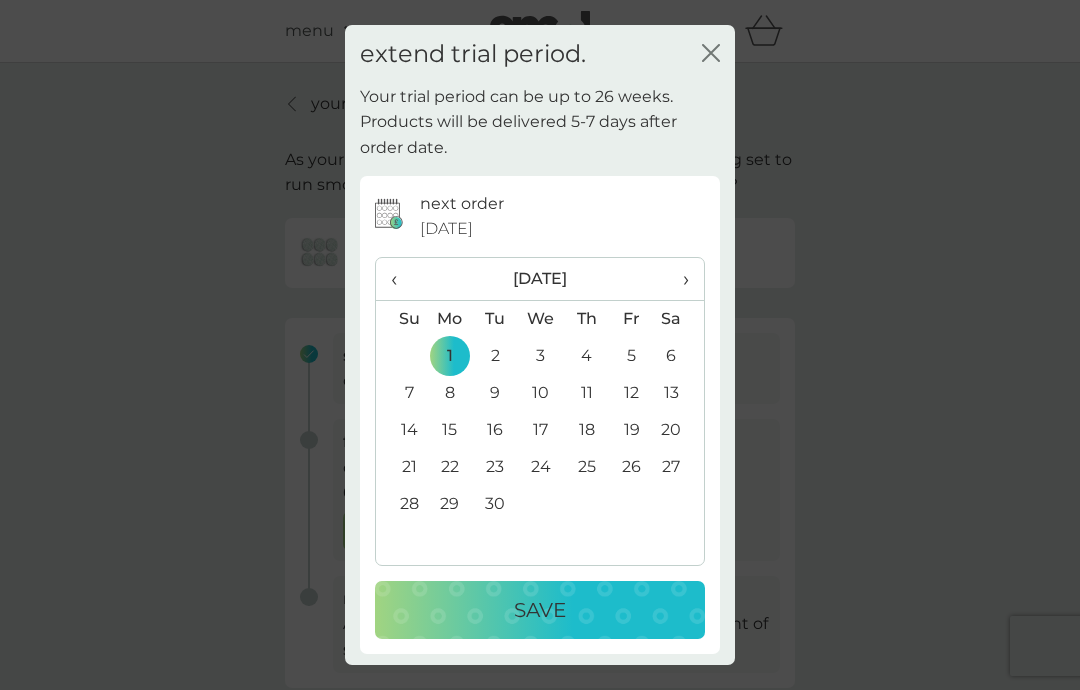 click on "Save" at bounding box center [540, 610] 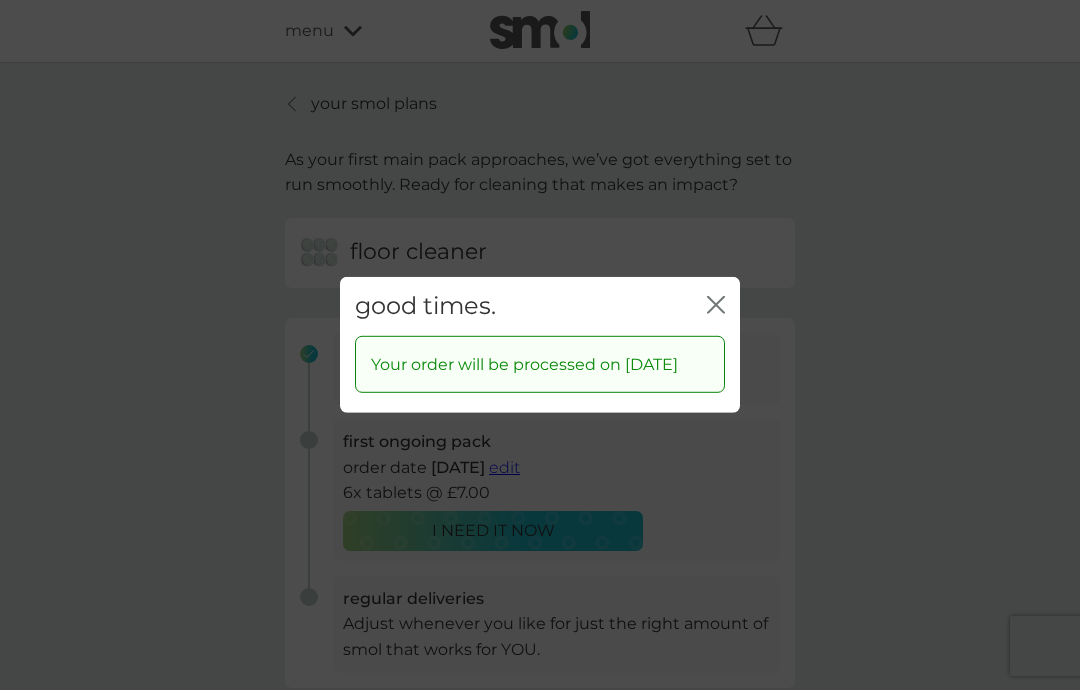 click on "close" 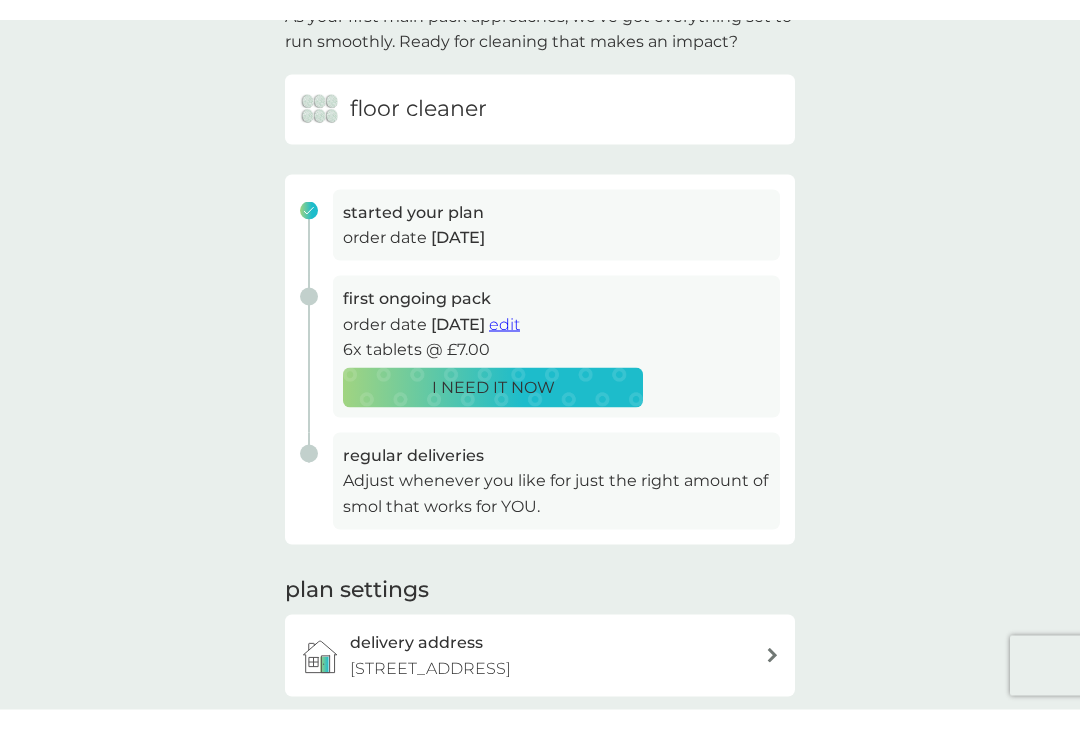 scroll, scrollTop: 0, scrollLeft: 0, axis: both 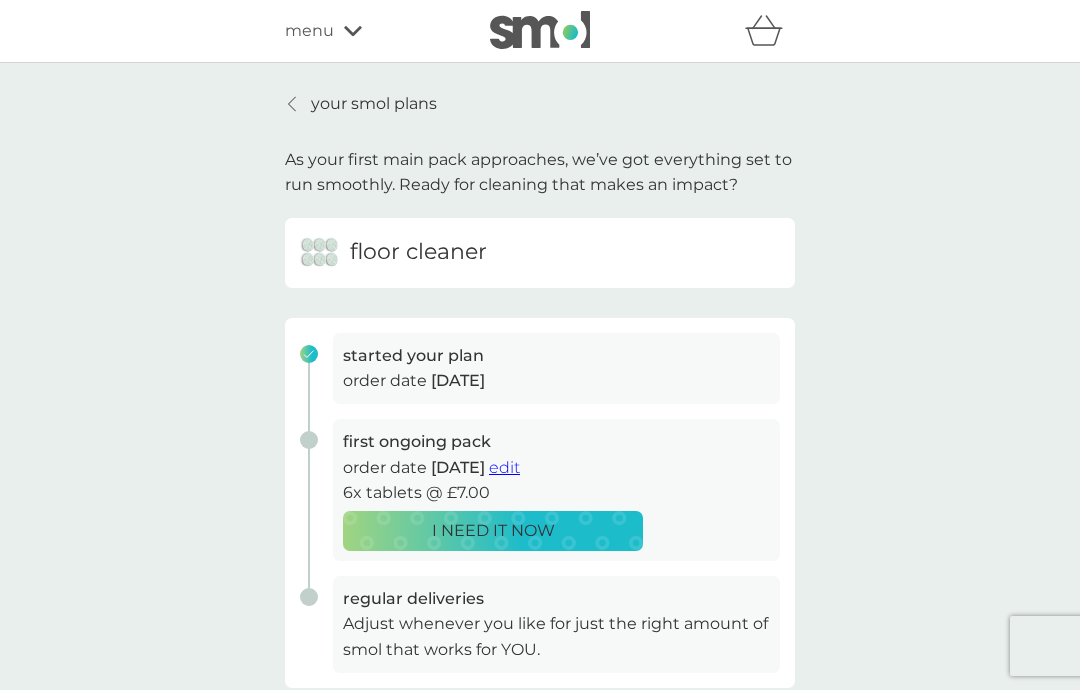 click on "your smol plans" at bounding box center [374, 104] 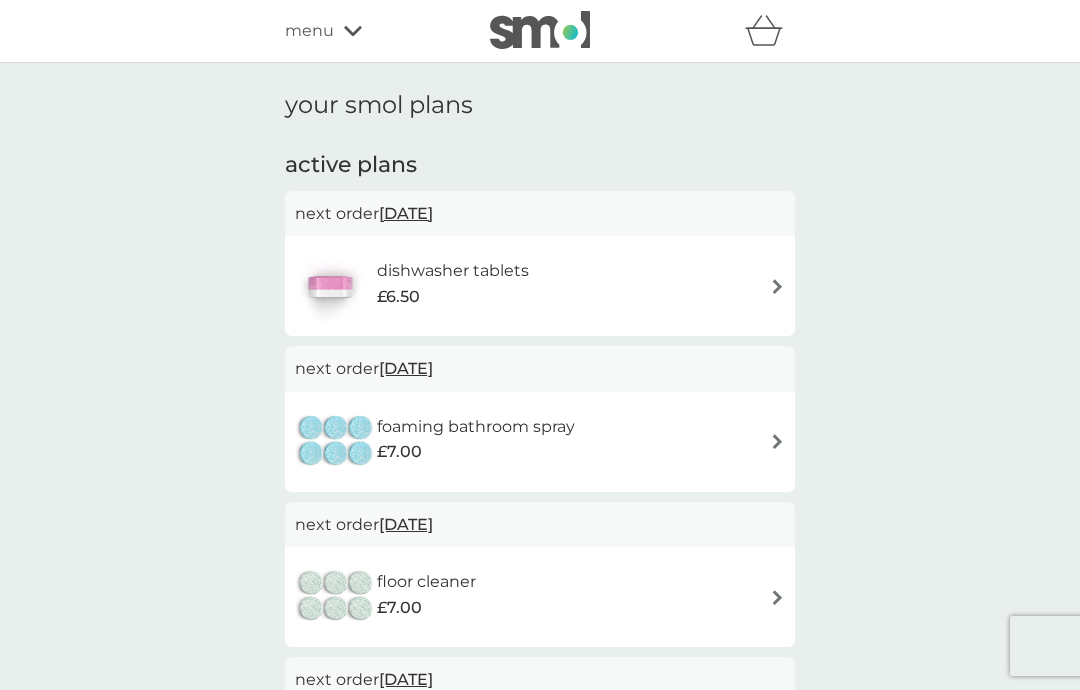 click at bounding box center (777, 286) 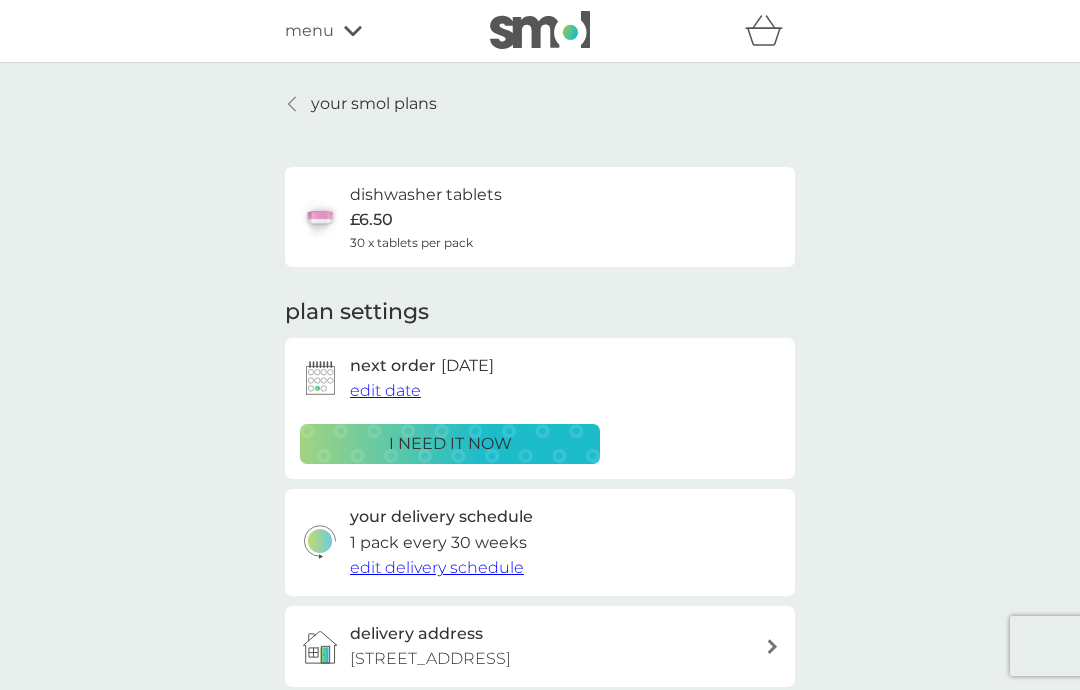click on "edit date" at bounding box center [385, 390] 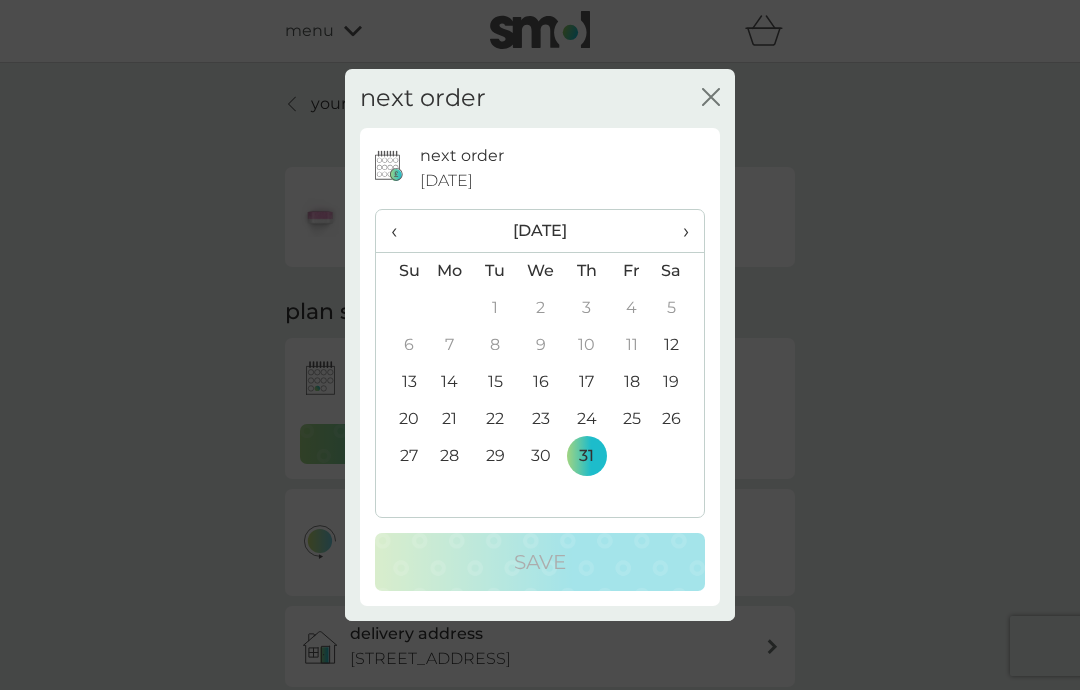 click on "›" at bounding box center [679, 231] 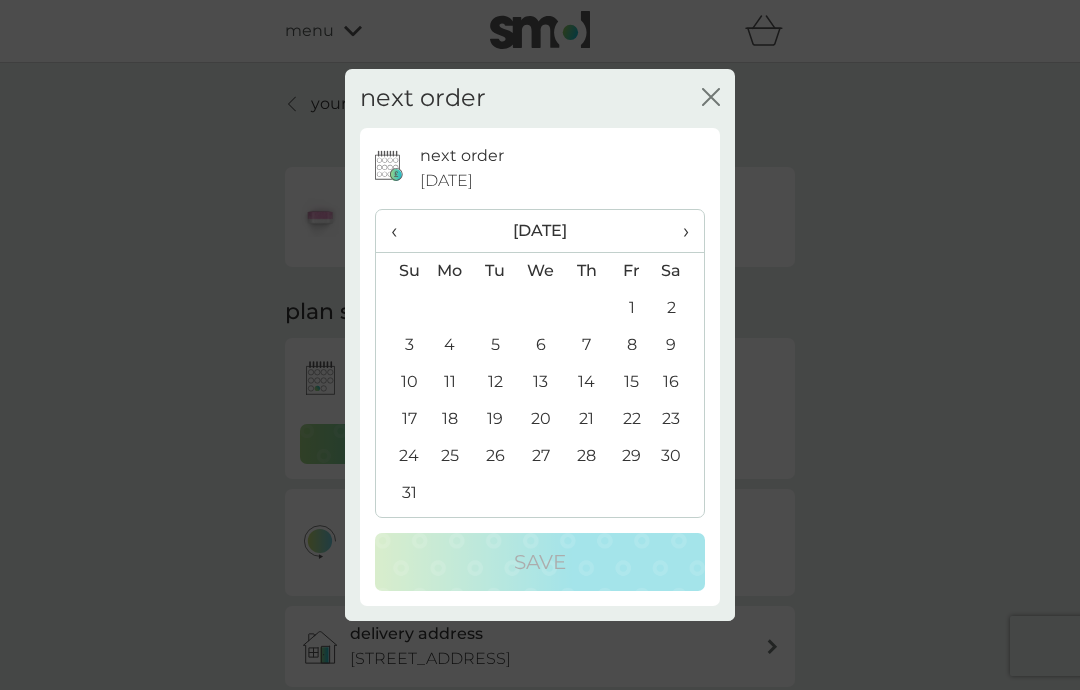 click on "›" at bounding box center [679, 231] 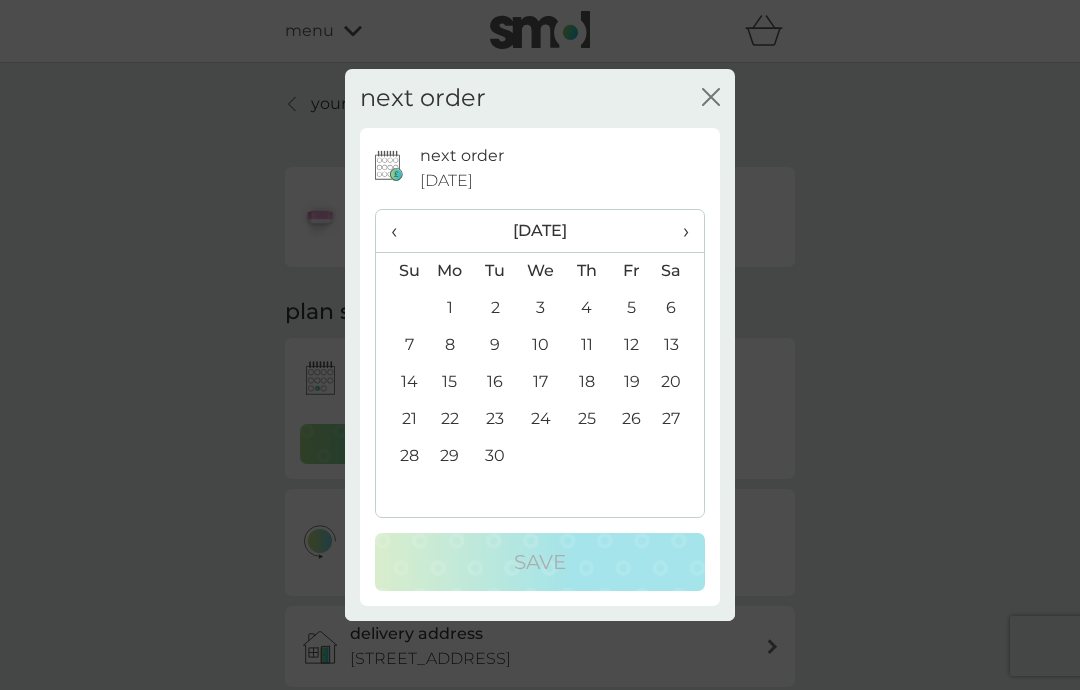 click on "1" at bounding box center (450, 308) 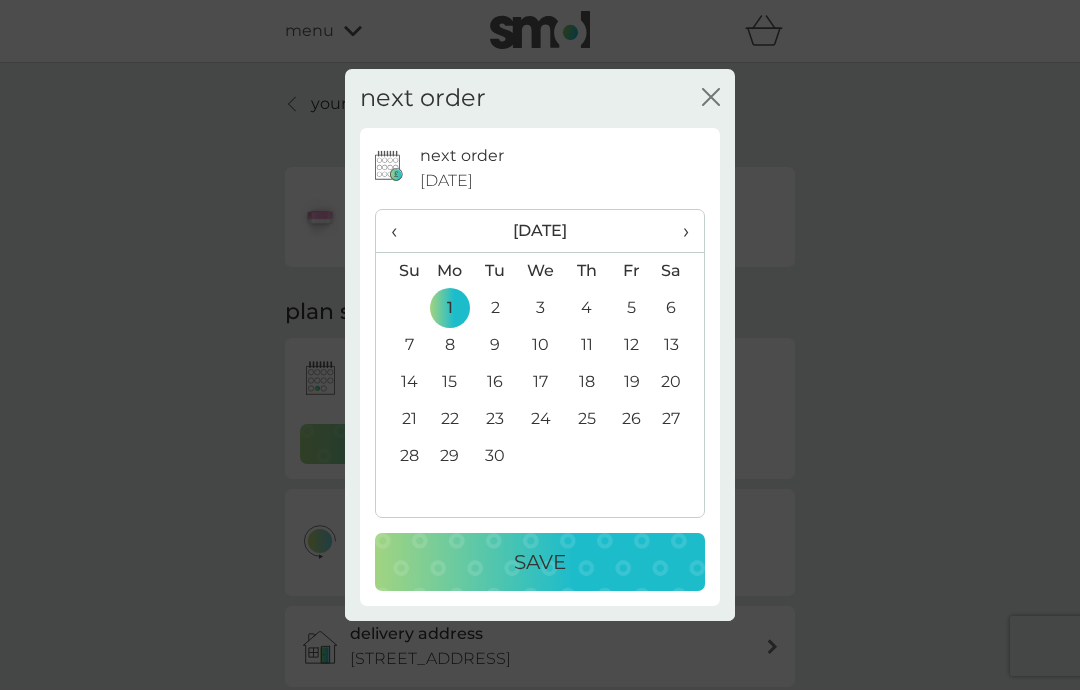 click on "Save" at bounding box center [540, 562] 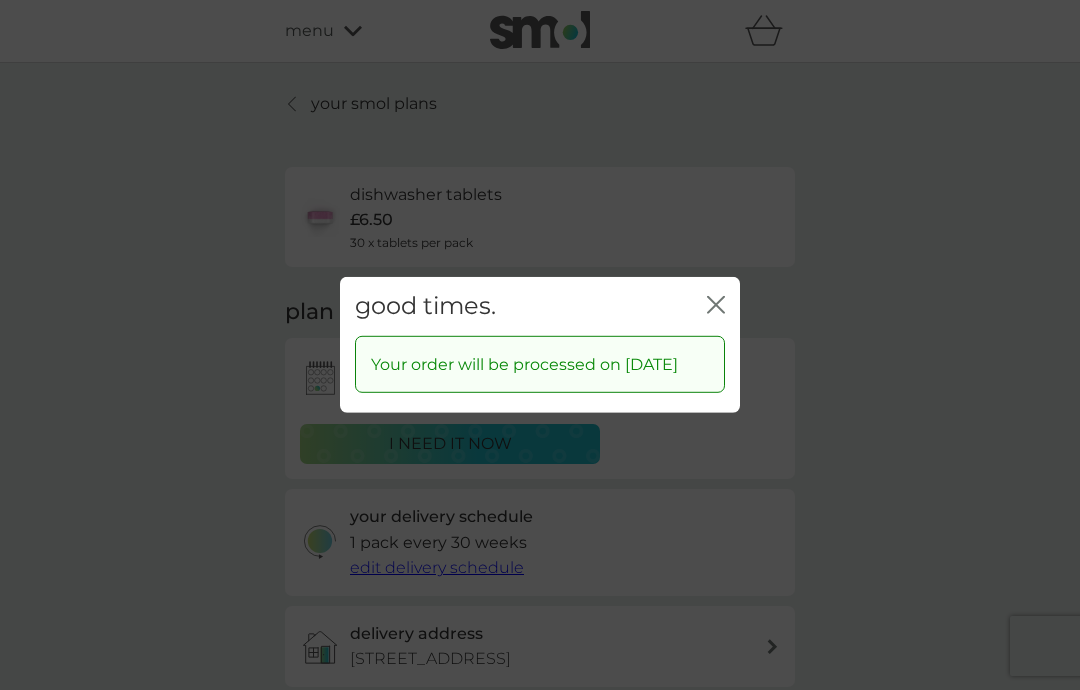click on "close" 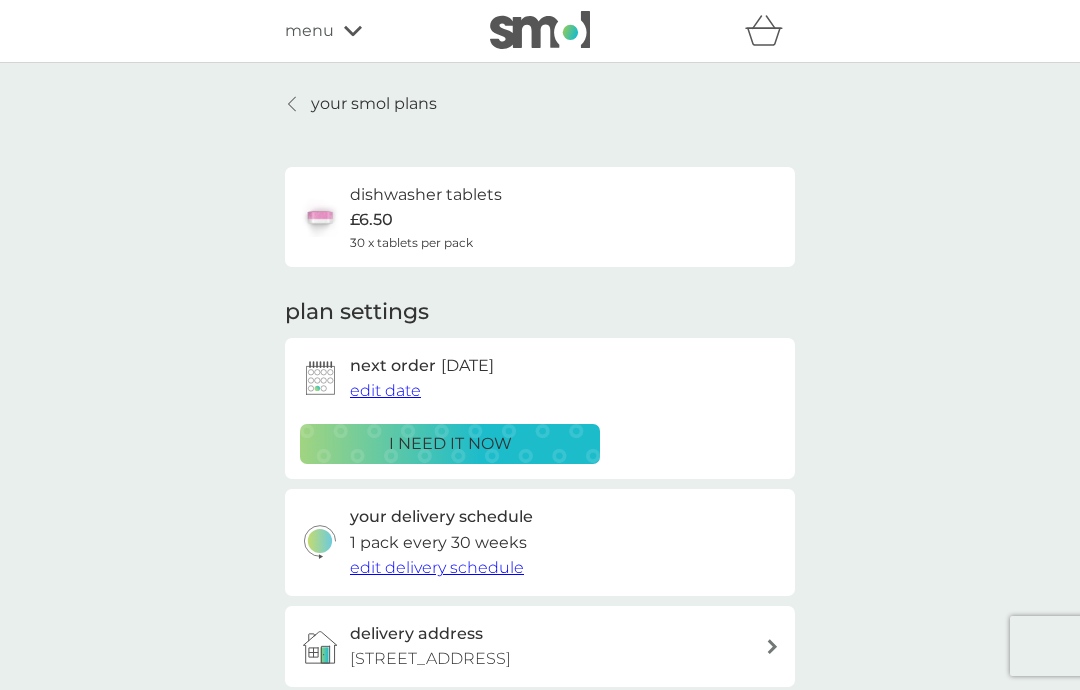 click on "your smol plans" at bounding box center (374, 104) 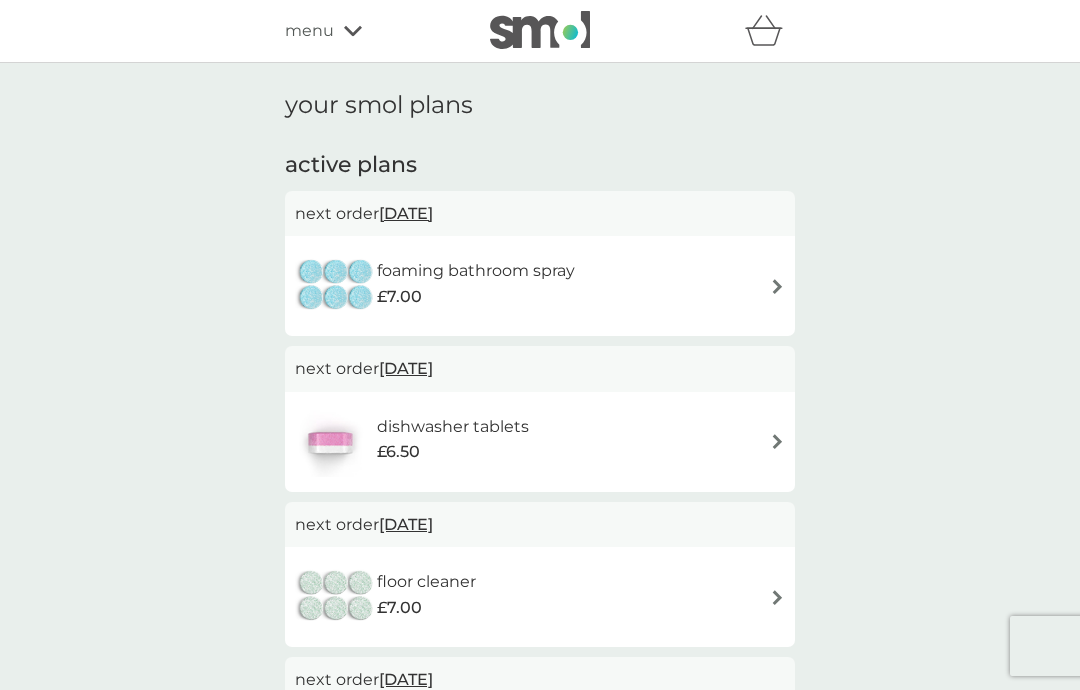 click at bounding box center [777, 286] 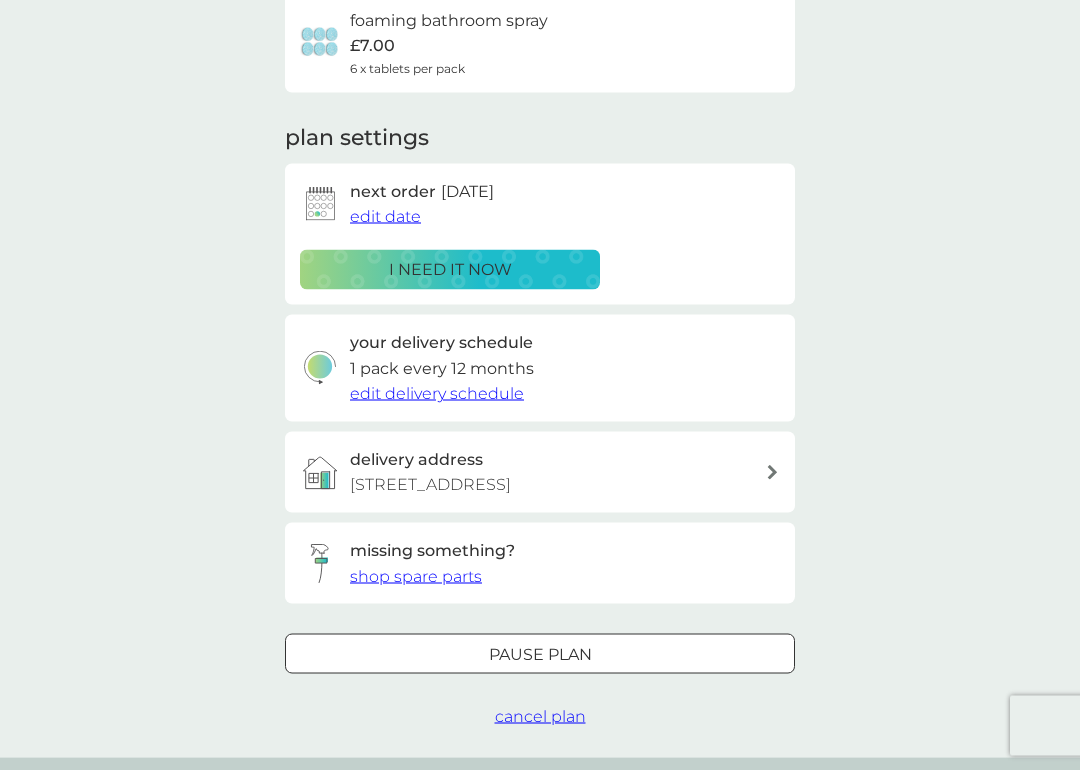scroll, scrollTop: 175, scrollLeft: 0, axis: vertical 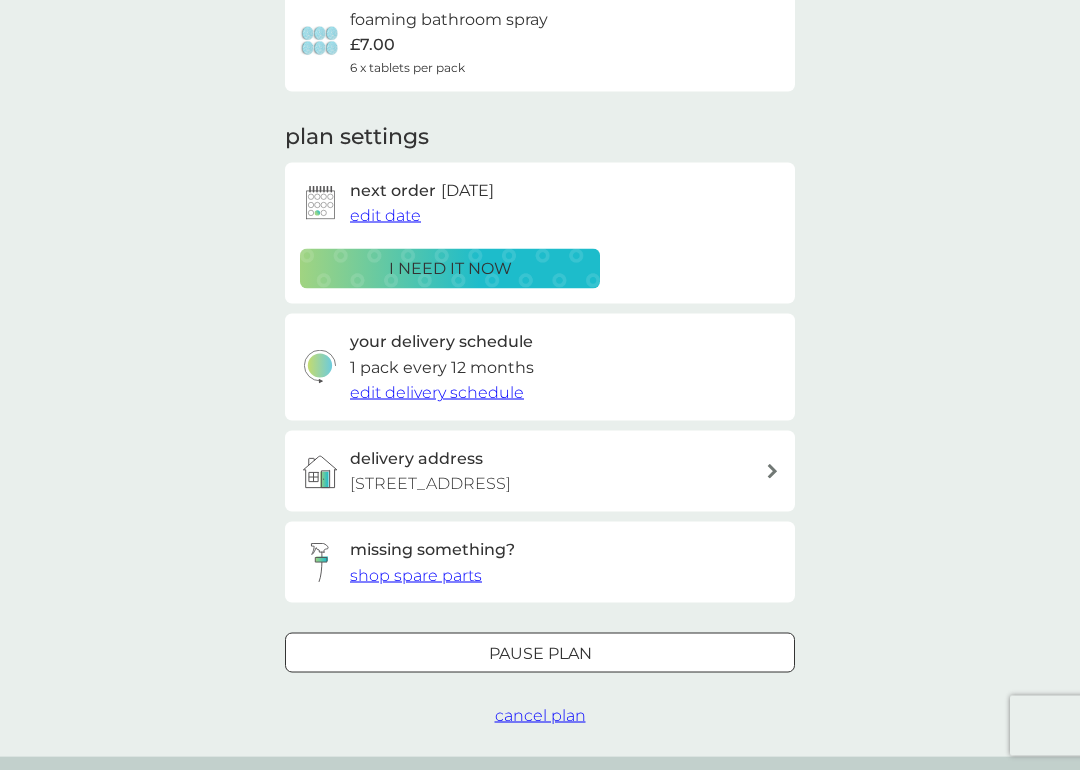 click on "Pause plan" at bounding box center [540, 654] 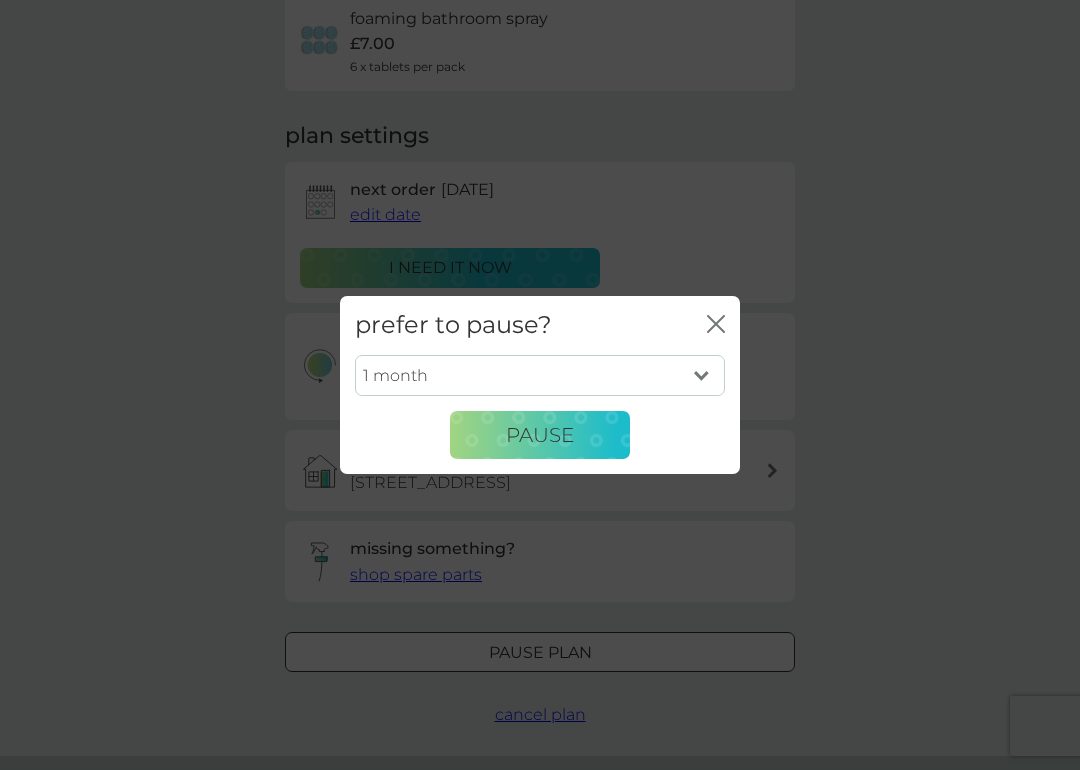 click on "1 month 2 months 3 months 4 months 5 months 6 months" at bounding box center (540, 376) 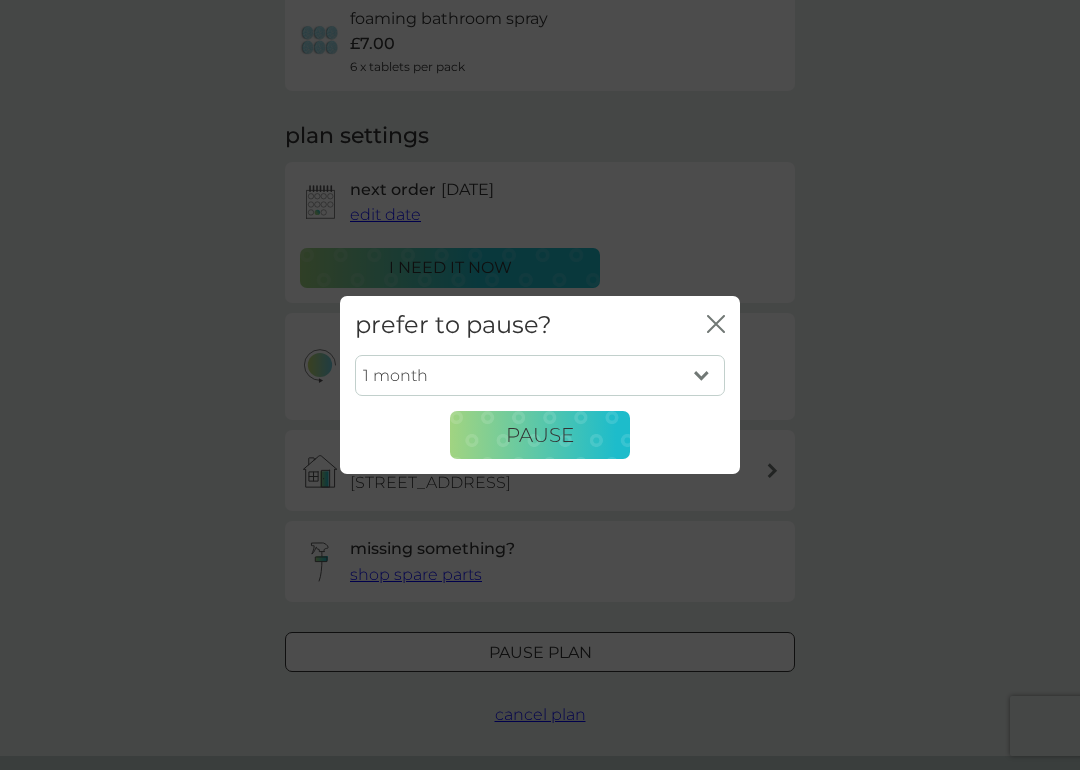 select on "2" 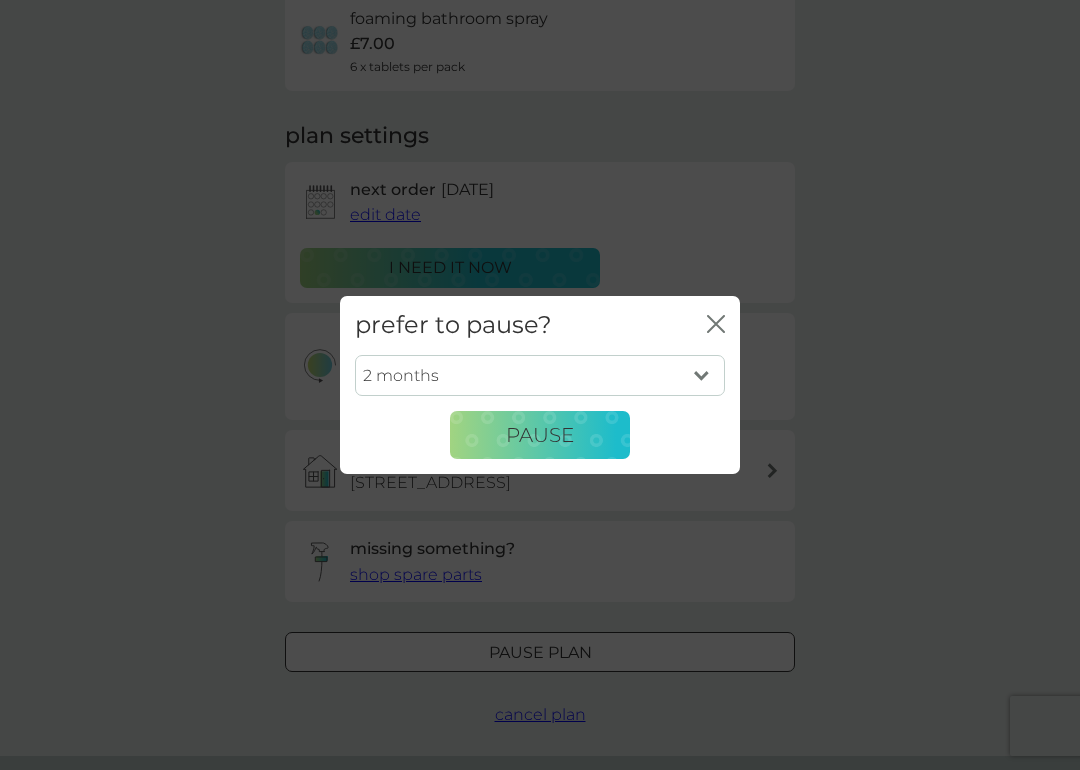 click on "Pause" at bounding box center (540, 435) 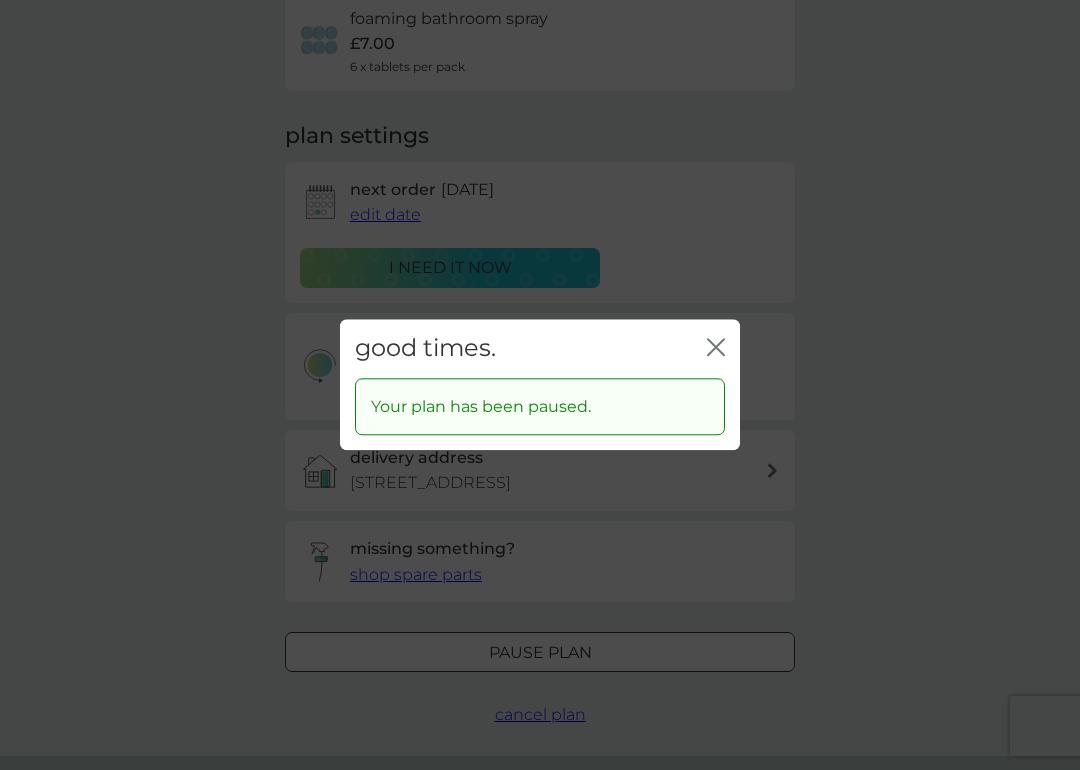 click 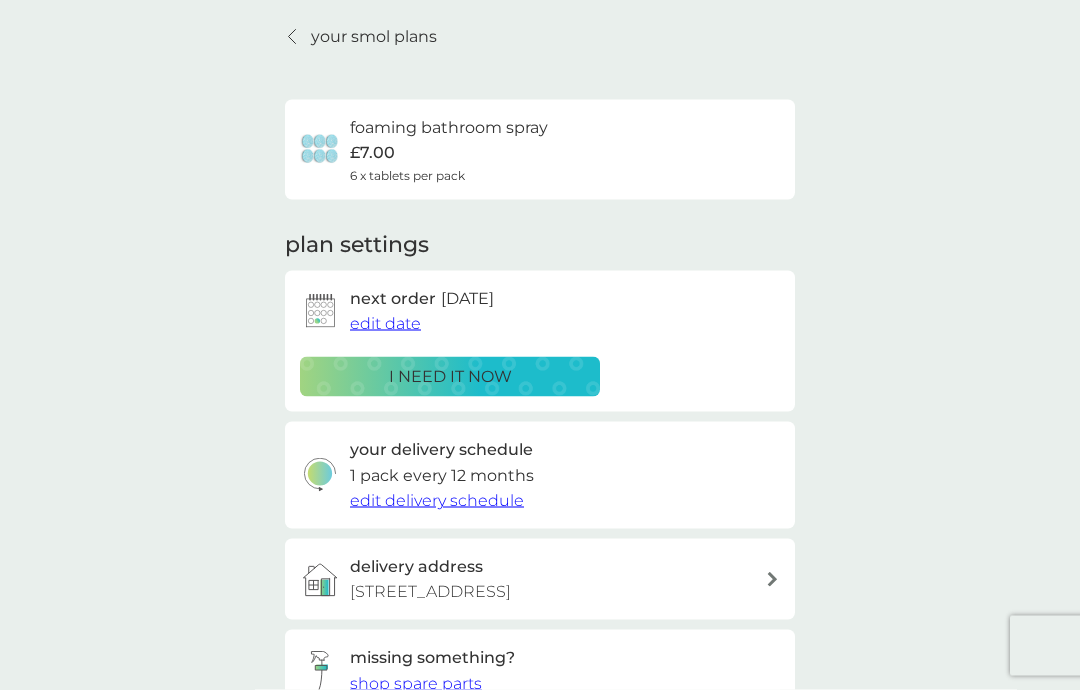scroll, scrollTop: 59, scrollLeft: 0, axis: vertical 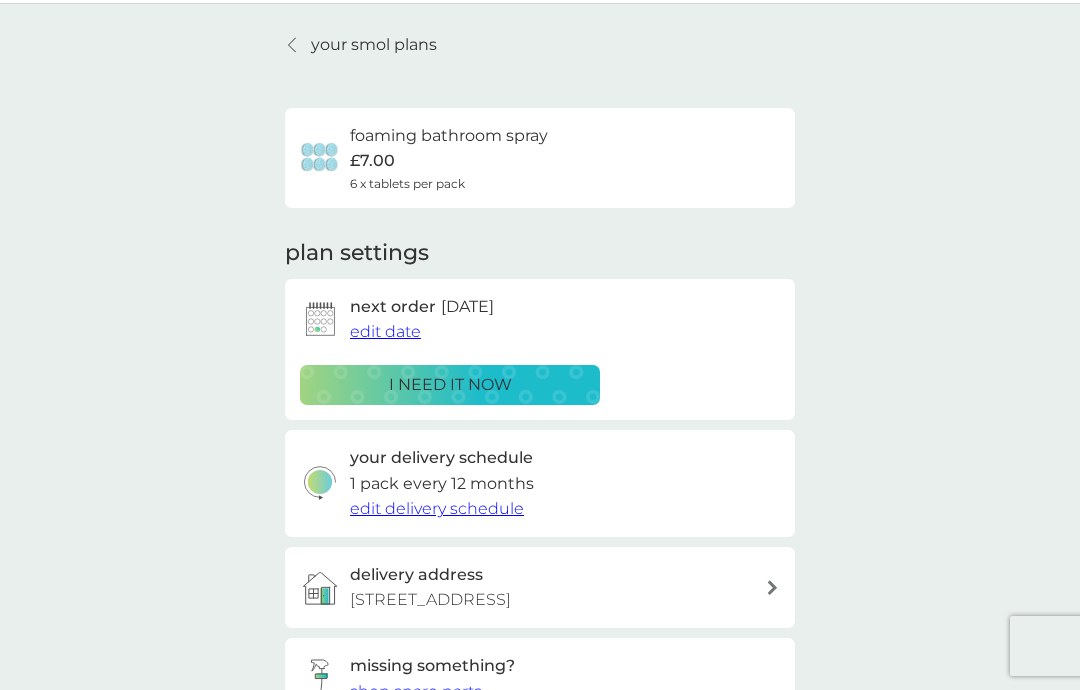 click on "your smol plans" at bounding box center [374, 45] 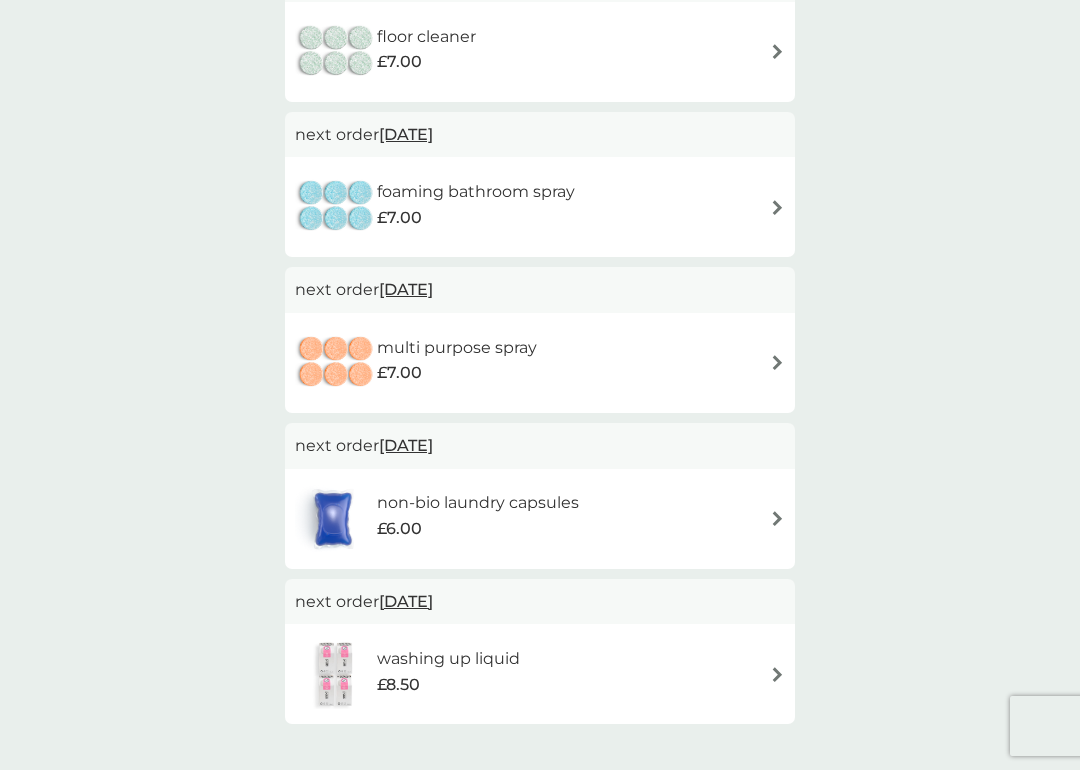 scroll, scrollTop: 392, scrollLeft: 0, axis: vertical 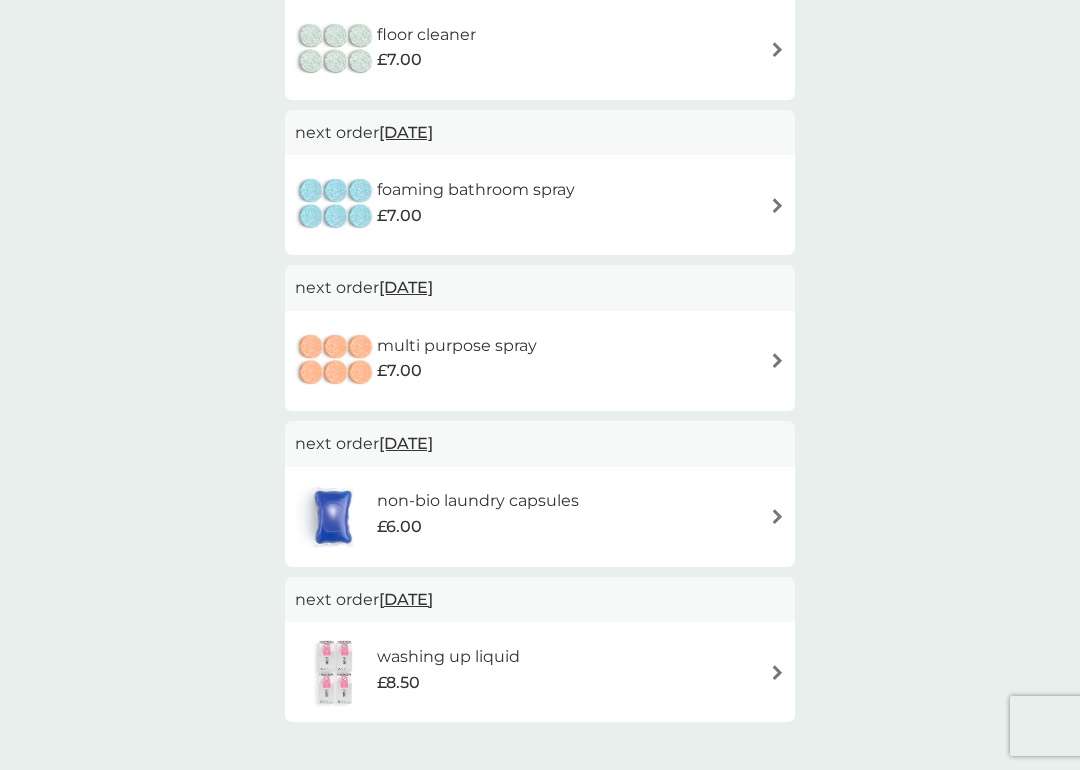 click at bounding box center (777, 672) 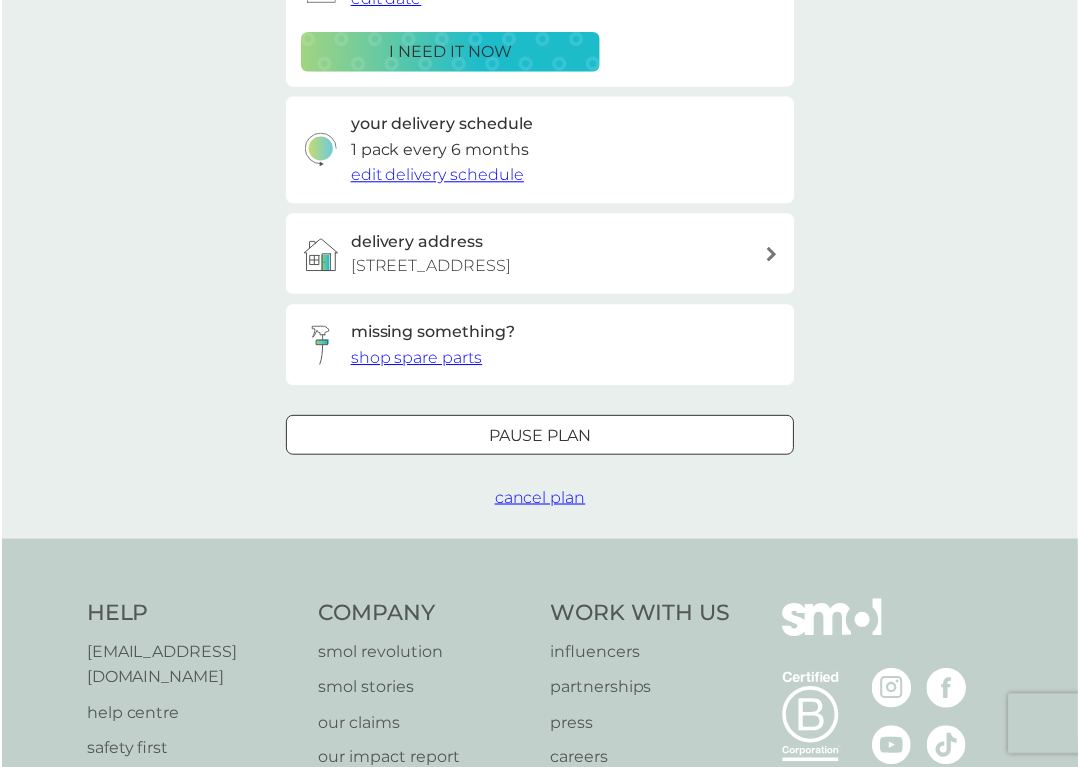 scroll, scrollTop: 0, scrollLeft: 0, axis: both 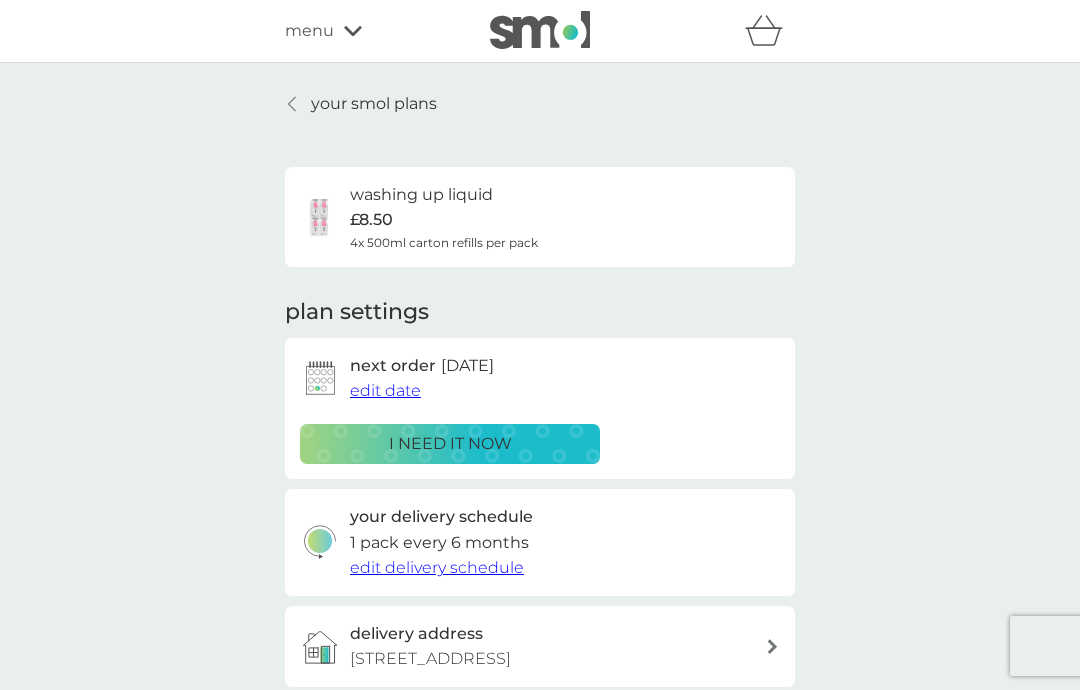 click on "edit delivery schedule" at bounding box center (437, 567) 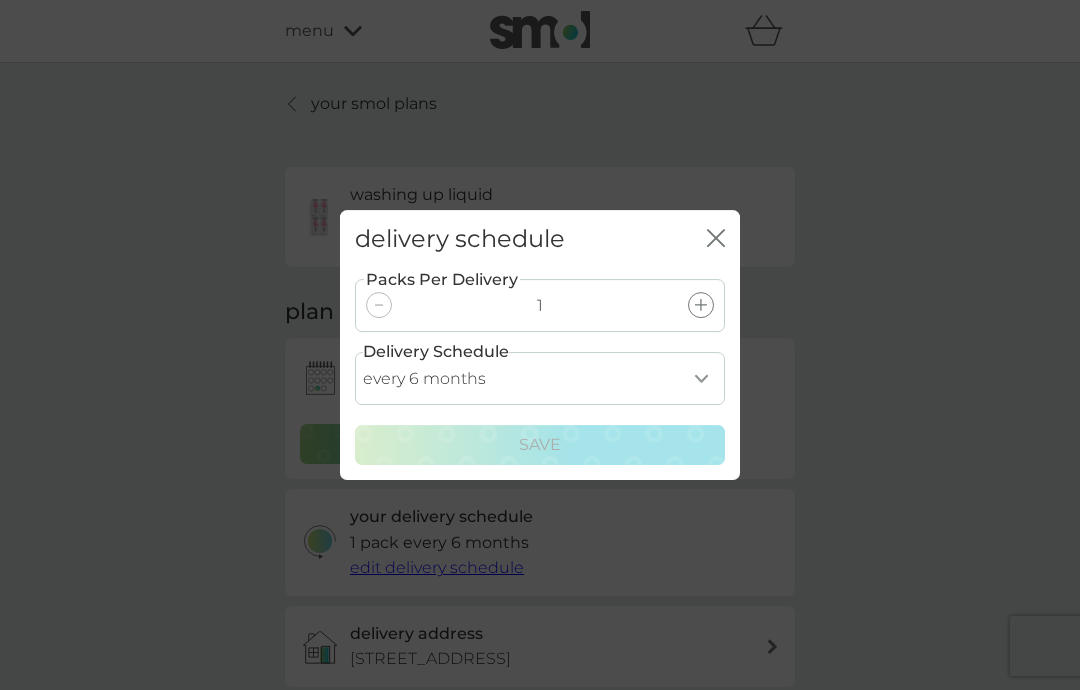 click on "every 1 month every 2 months every 3 months every 4 months every 5 months every 6 months every 7 months" at bounding box center (540, 378) 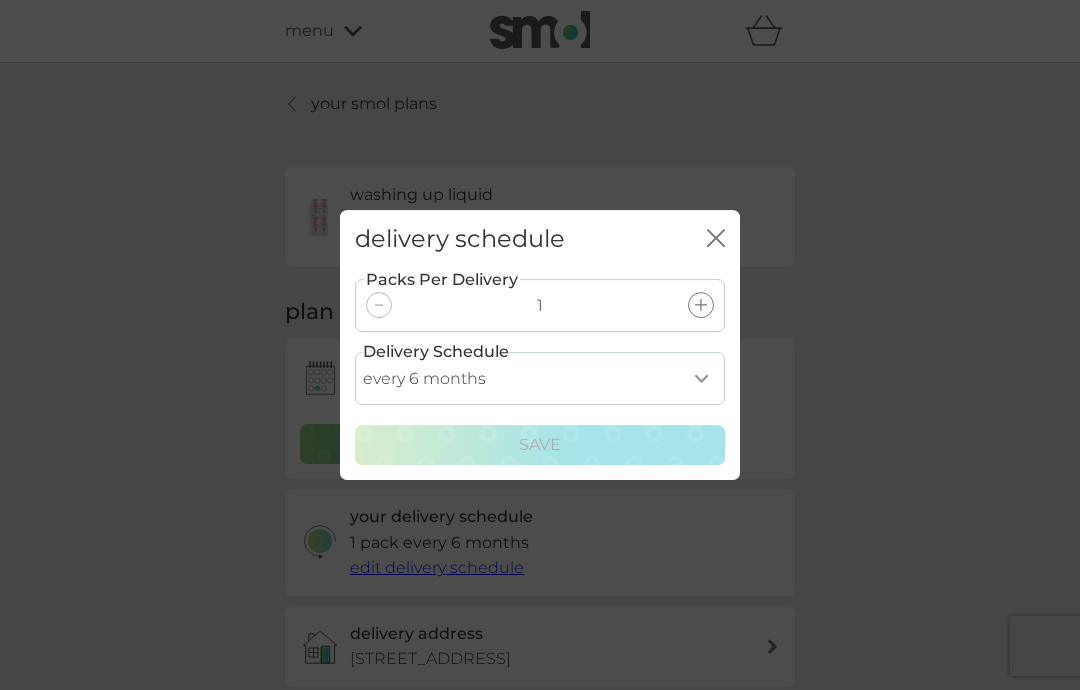 select on "4" 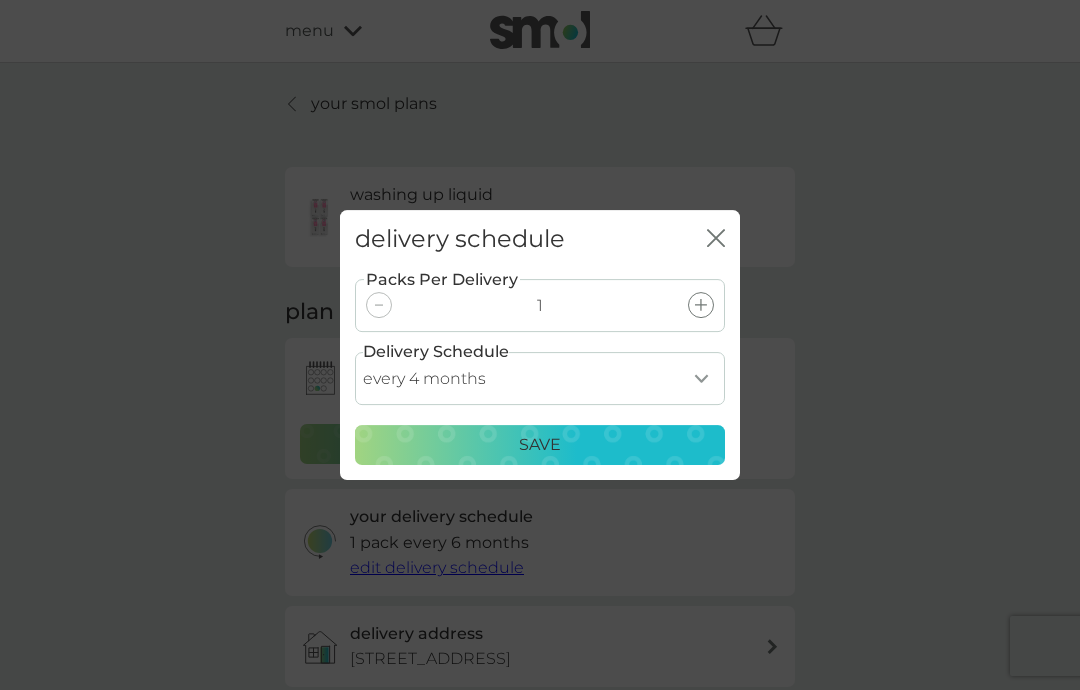 click on "Save" at bounding box center [540, 445] 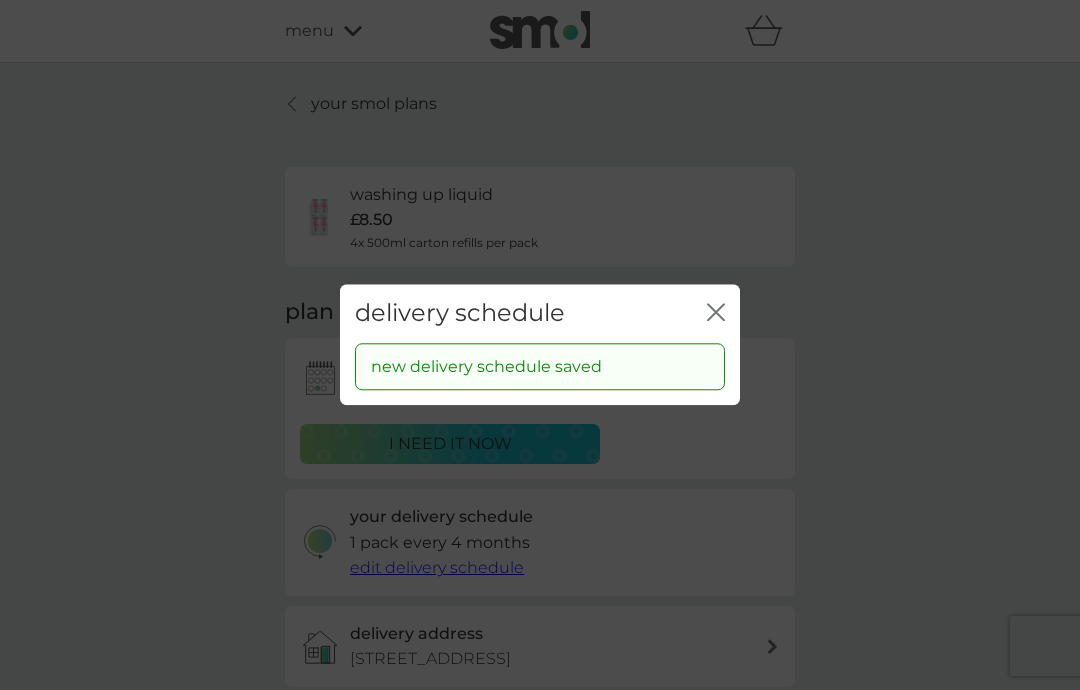click 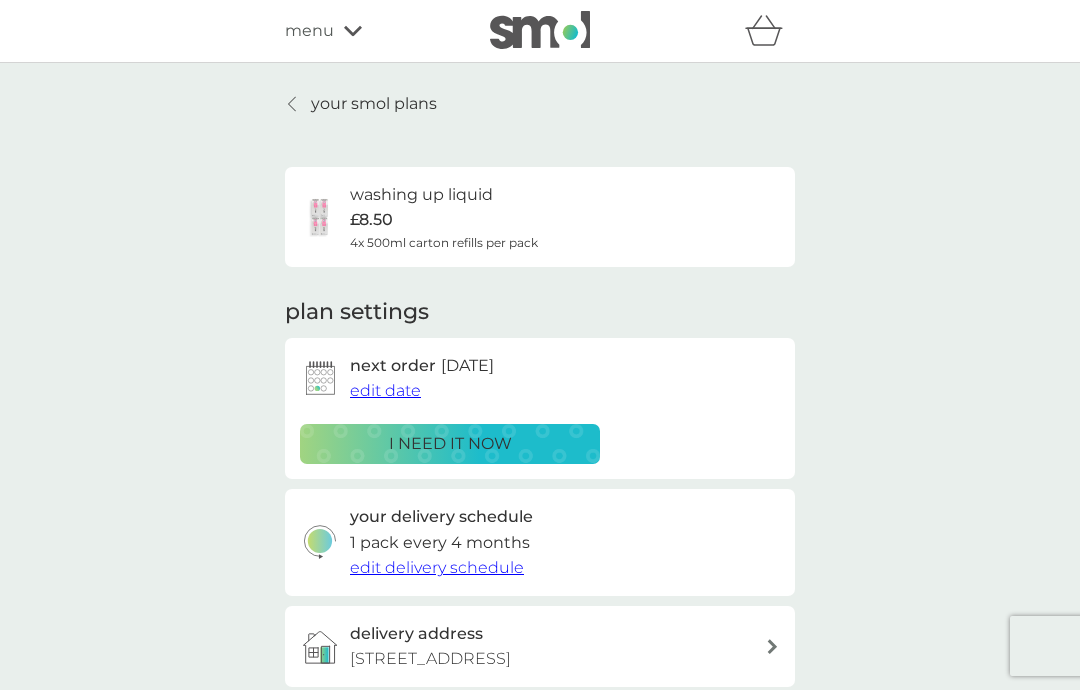 click on "your smol plans" at bounding box center (374, 104) 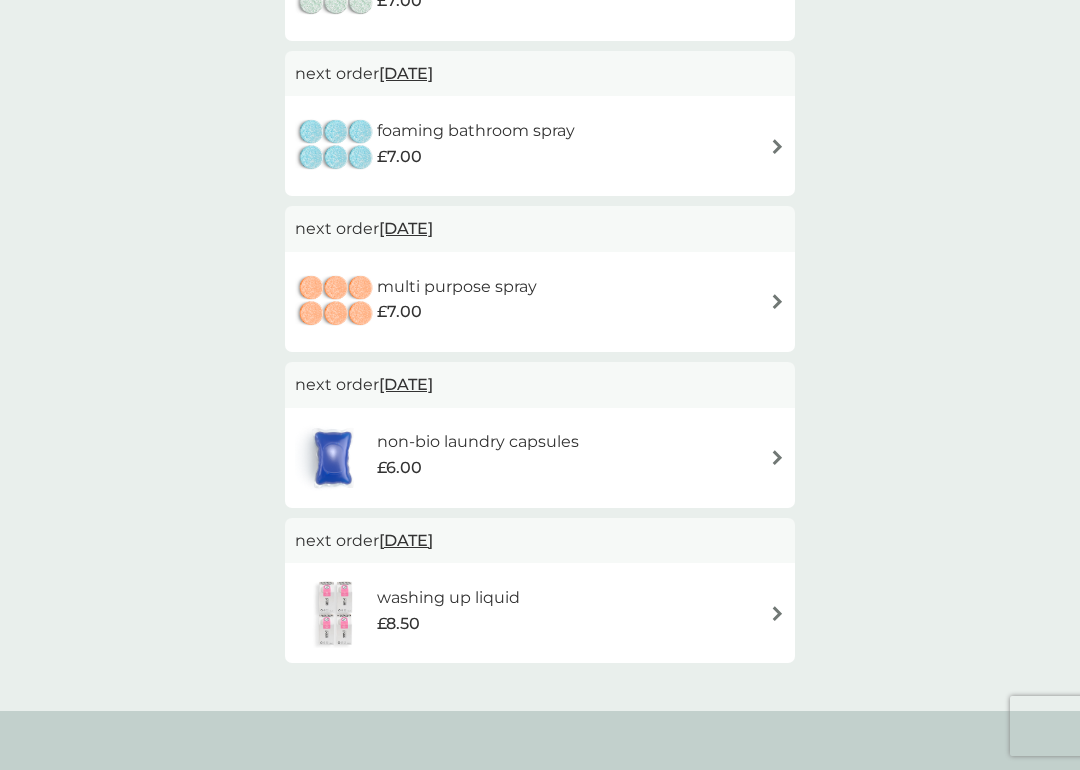 scroll, scrollTop: 556, scrollLeft: 0, axis: vertical 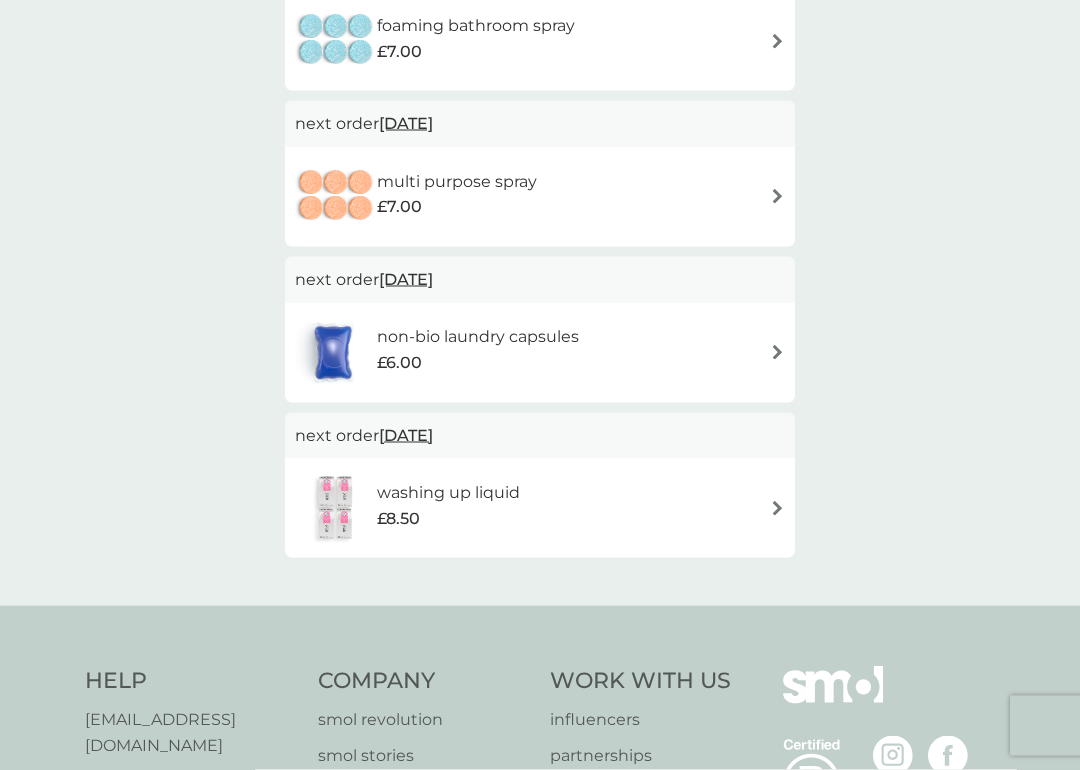 click at bounding box center [777, 508] 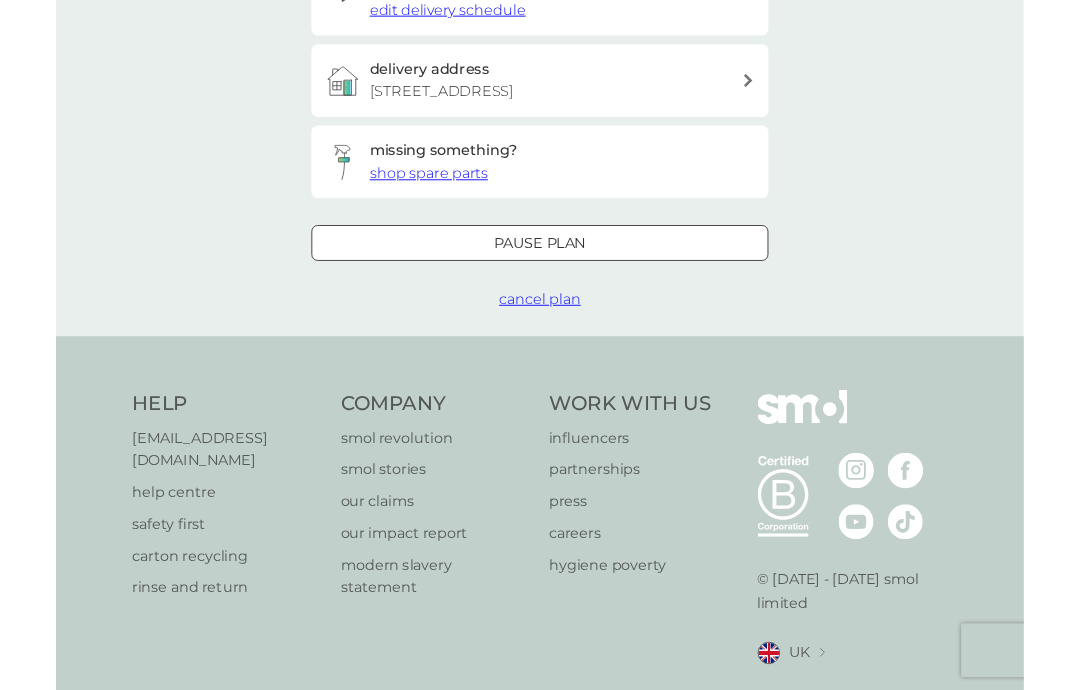 scroll, scrollTop: 0, scrollLeft: 0, axis: both 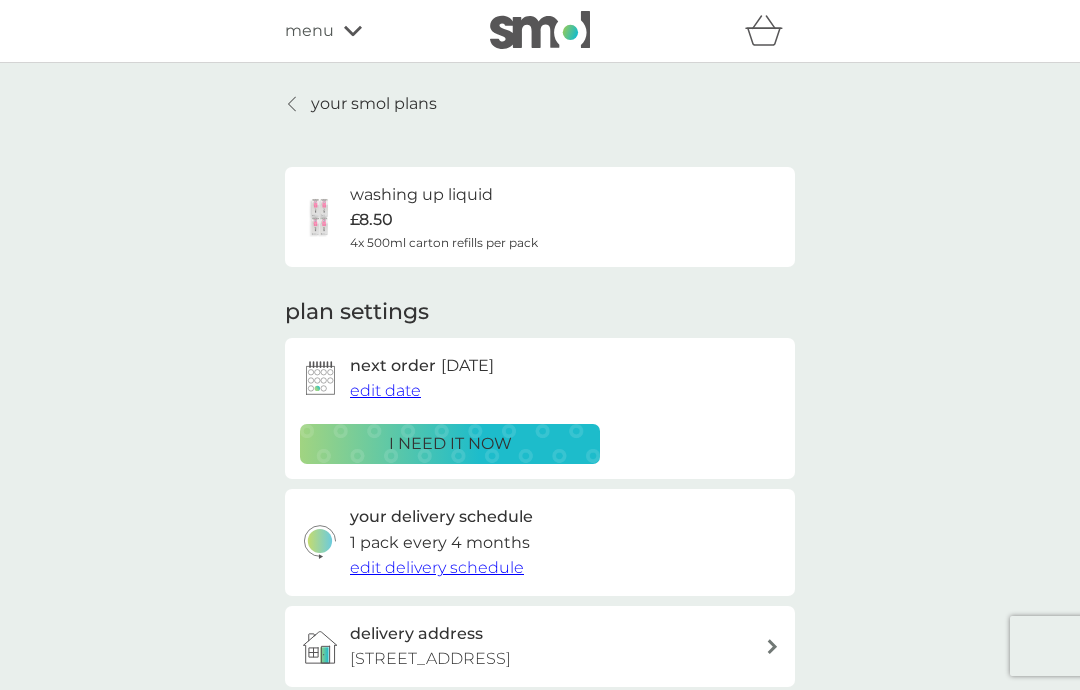 click on "edit delivery schedule" at bounding box center (437, 567) 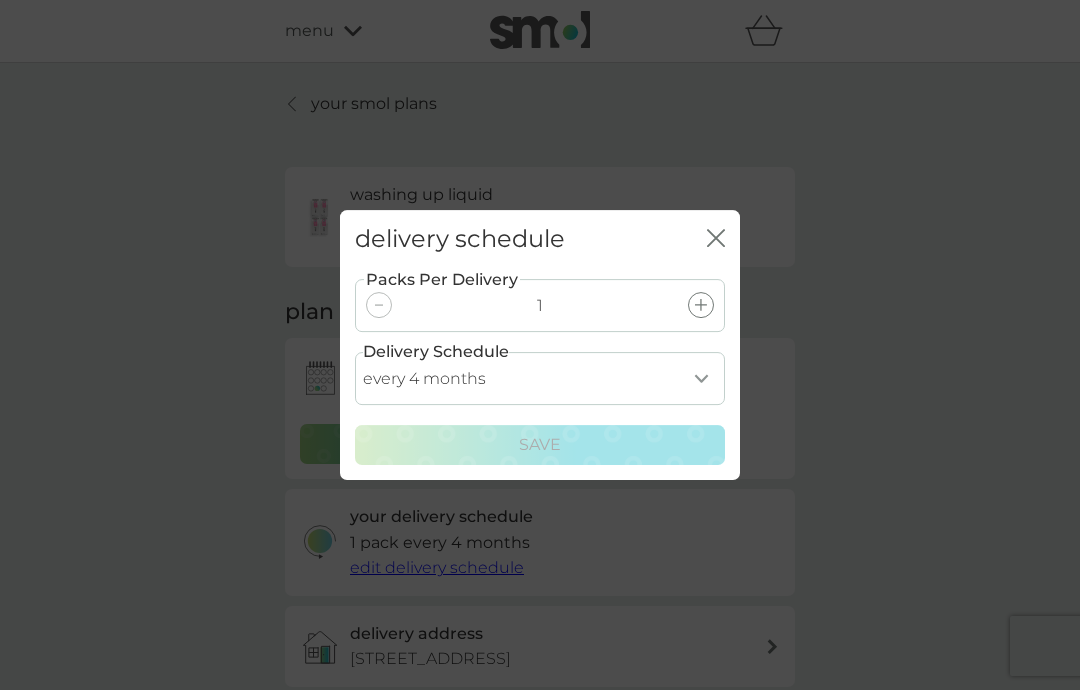 click on "Save" at bounding box center [540, 445] 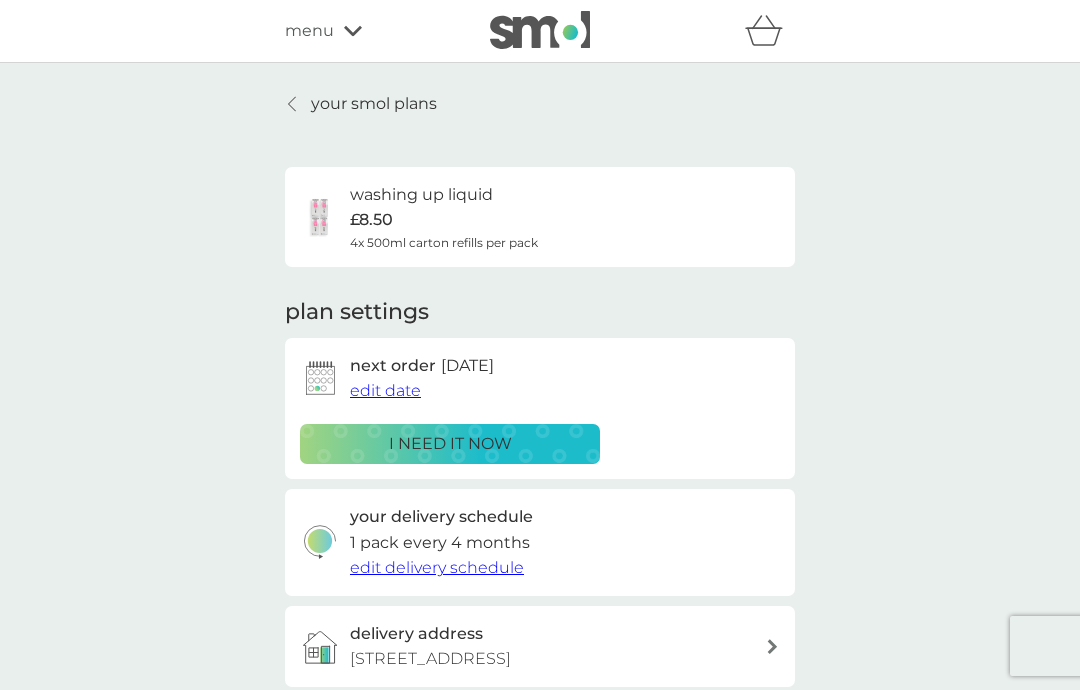 click on "menu" at bounding box center (309, 31) 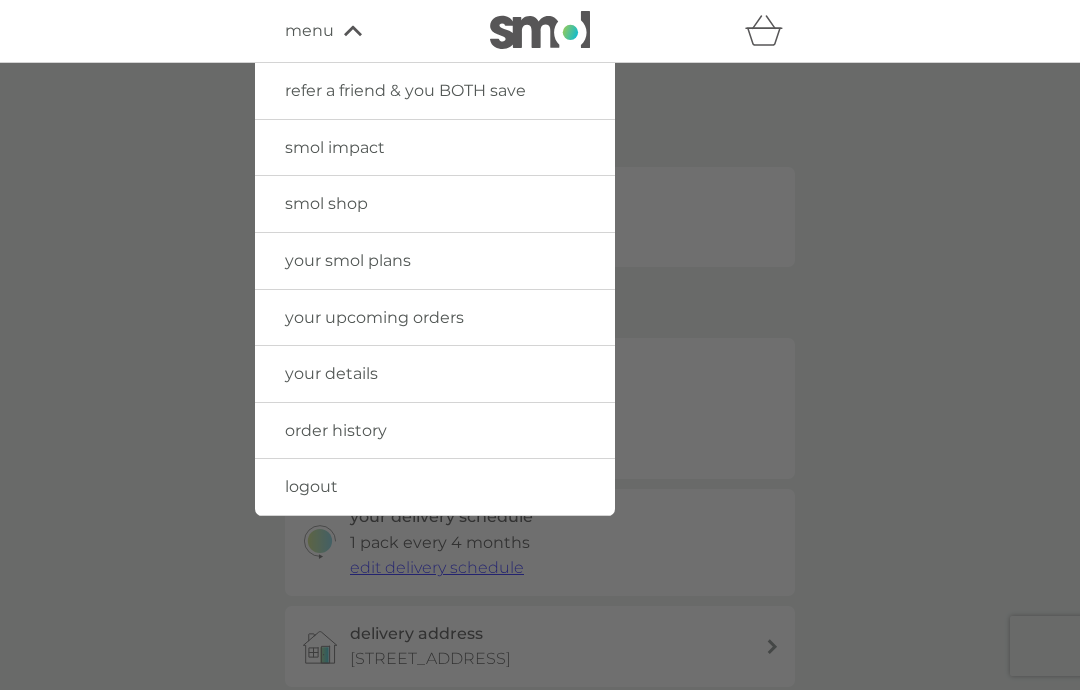 click on "logout" at bounding box center (311, 486) 